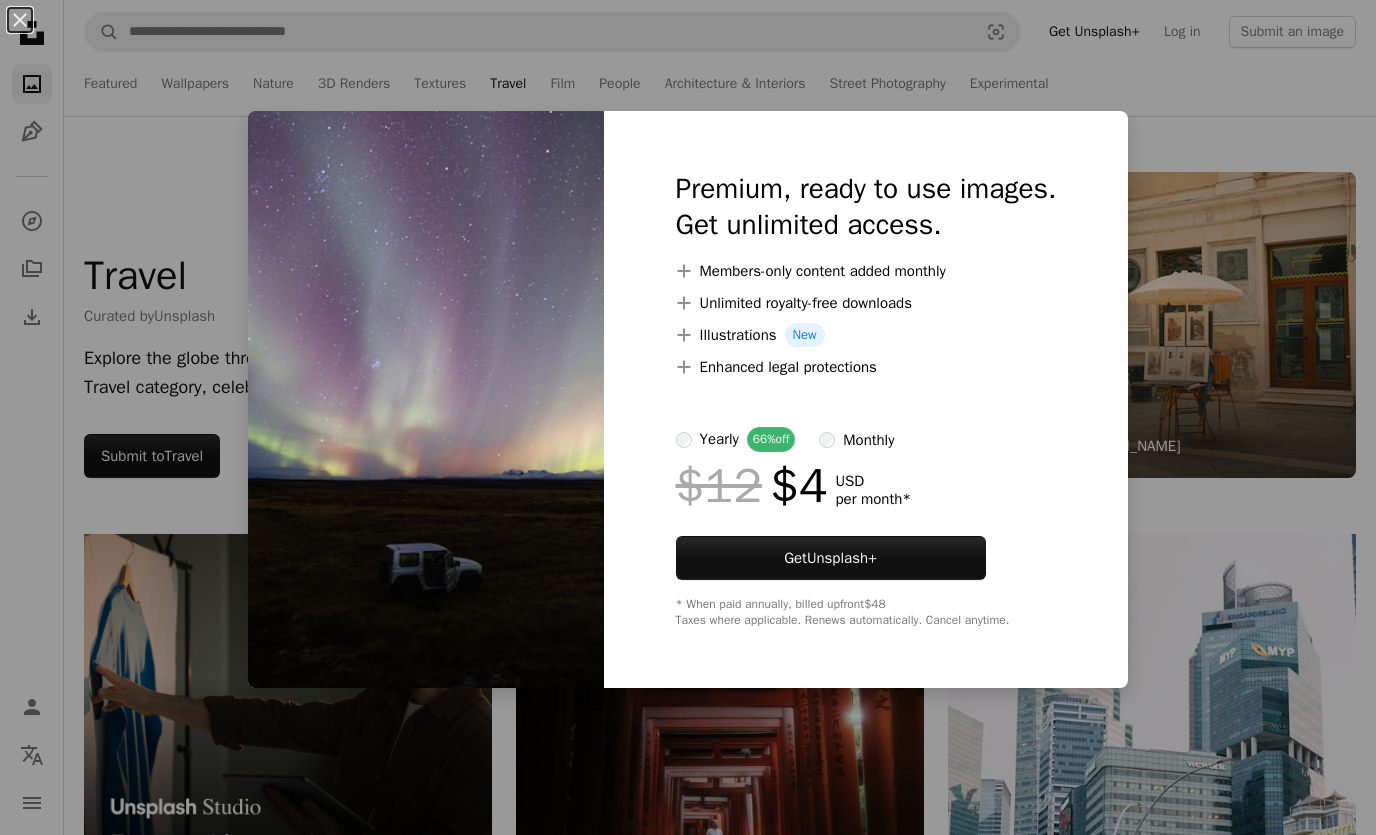 scroll, scrollTop: 8442, scrollLeft: 0, axis: vertical 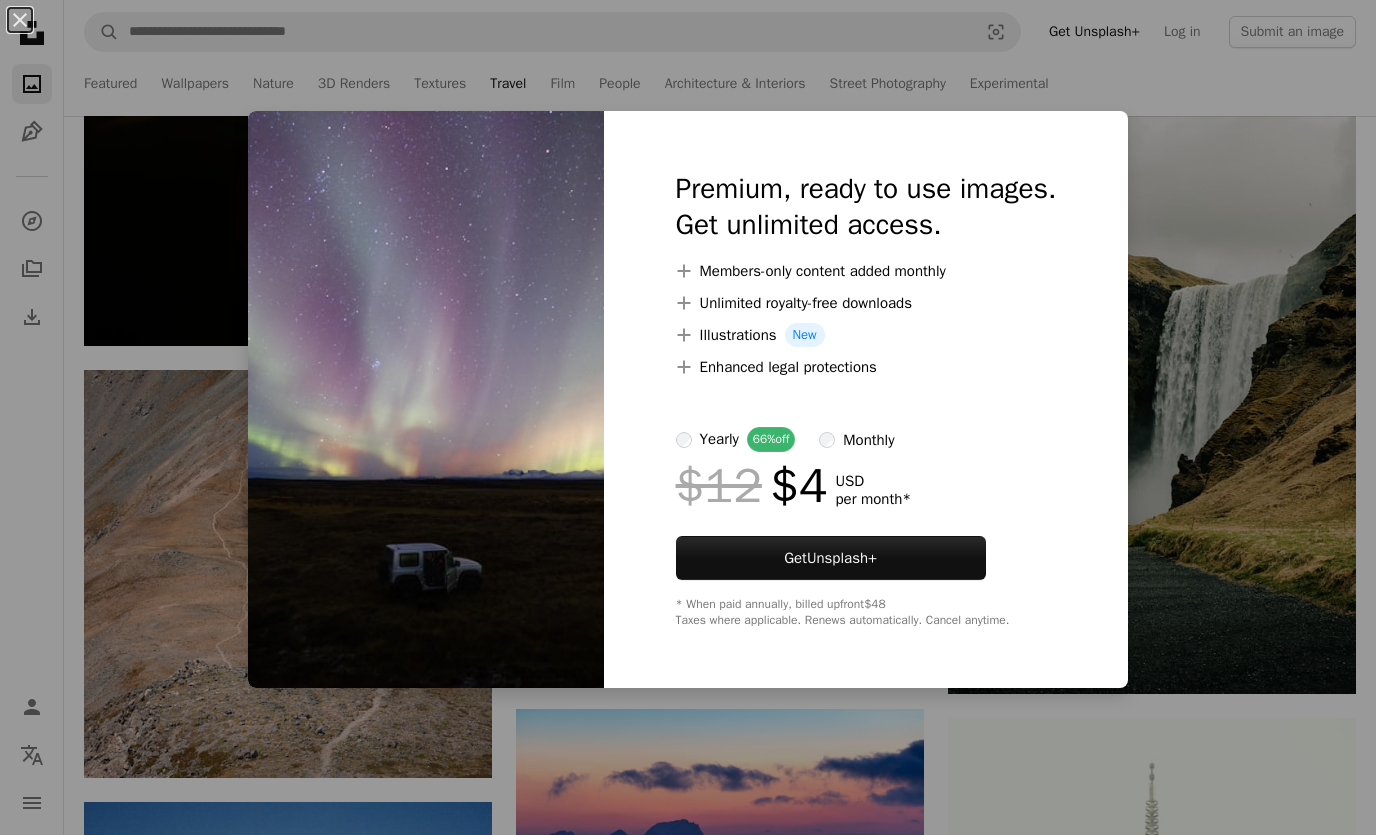 click on "Get  Unsplash+" at bounding box center (831, 558) 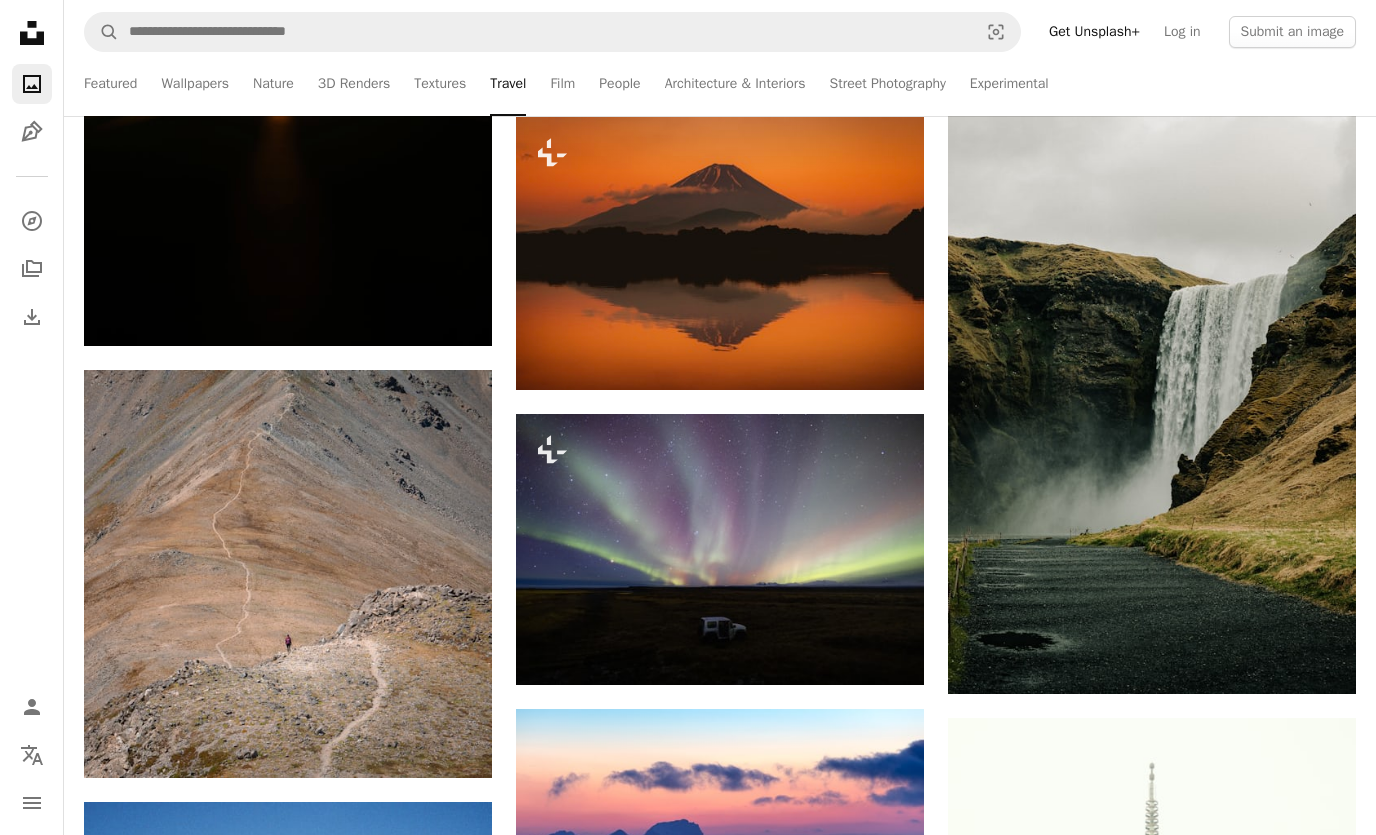 click on "Join" at bounding box center (828, 5351) 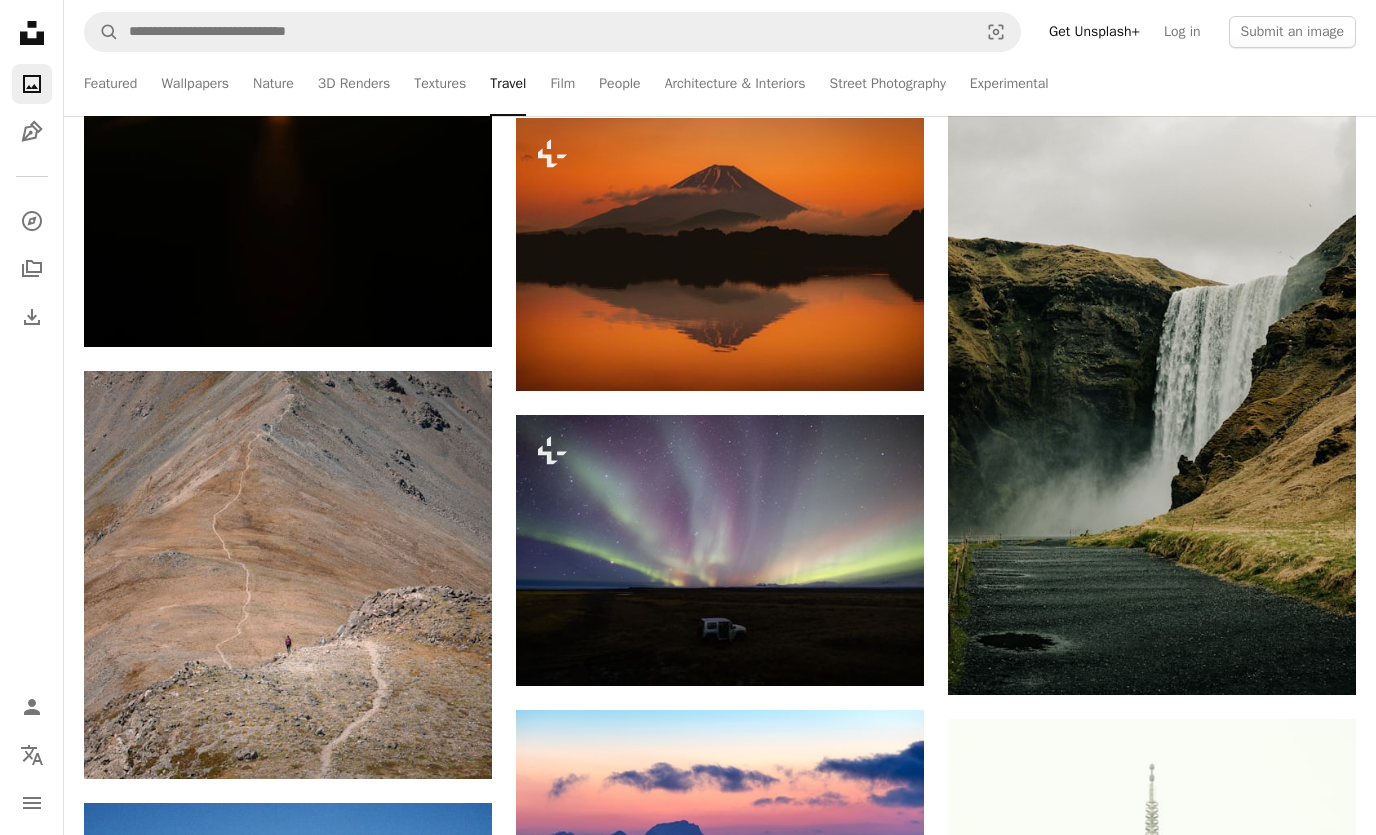 click on "An X shape Join Unsplash Already have an account?  Login First name Last name Email Username  (only letters, numbers and underscores) Password  (min. 8 char) Join By joining, you agree to the  Terms  and  Privacy Policy ." at bounding box center (688, 5042) 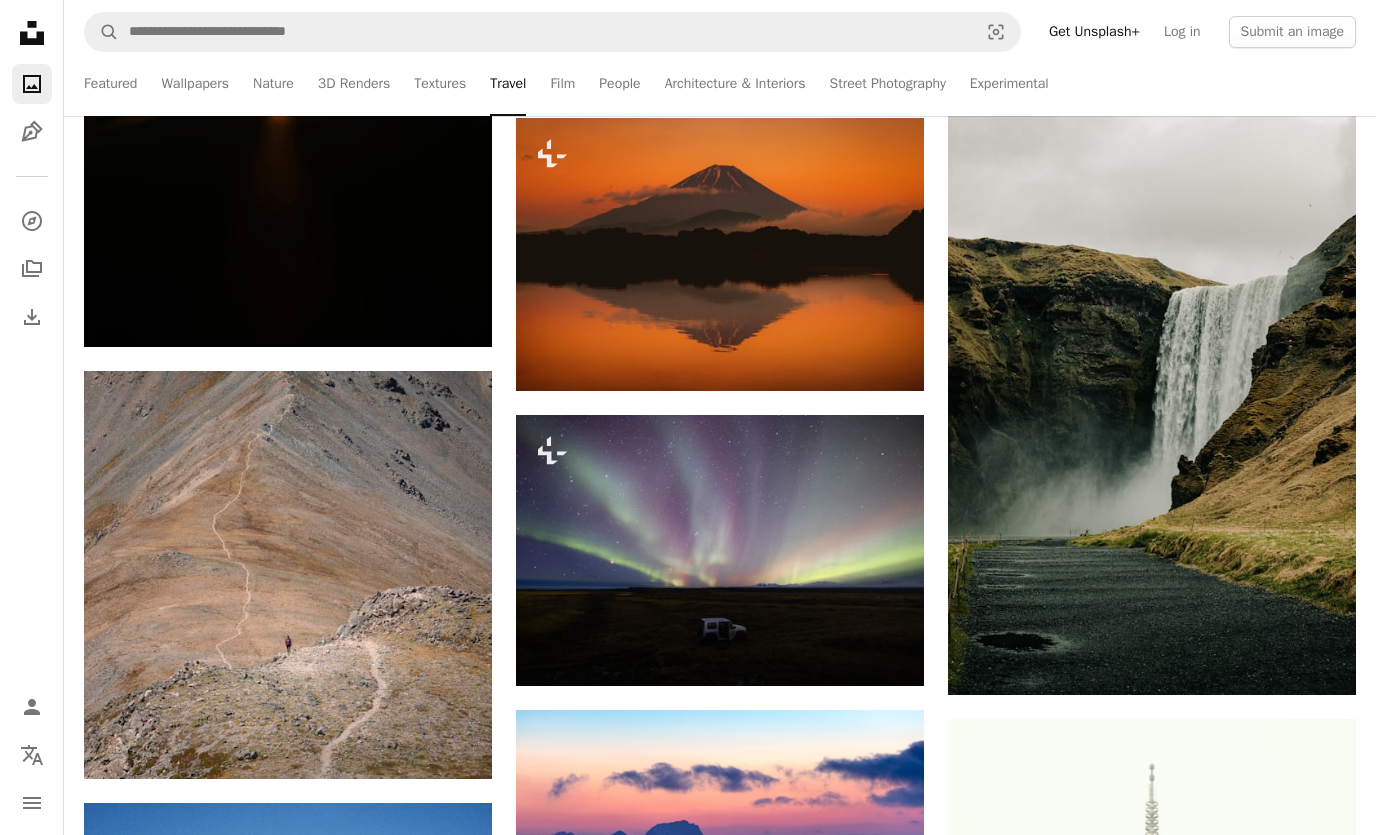 scroll, scrollTop: 8442, scrollLeft: 0, axis: vertical 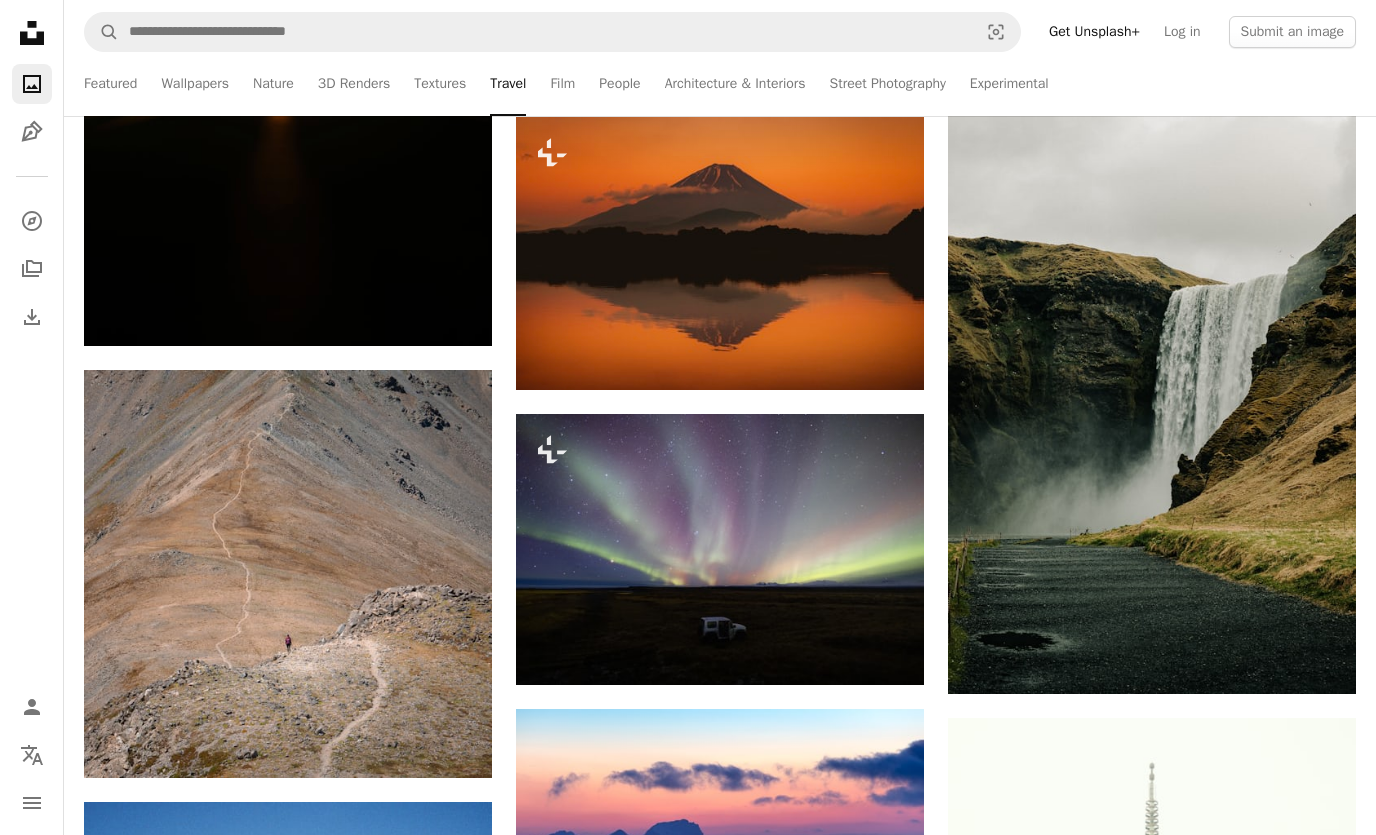 click at bounding box center [1152, 388] 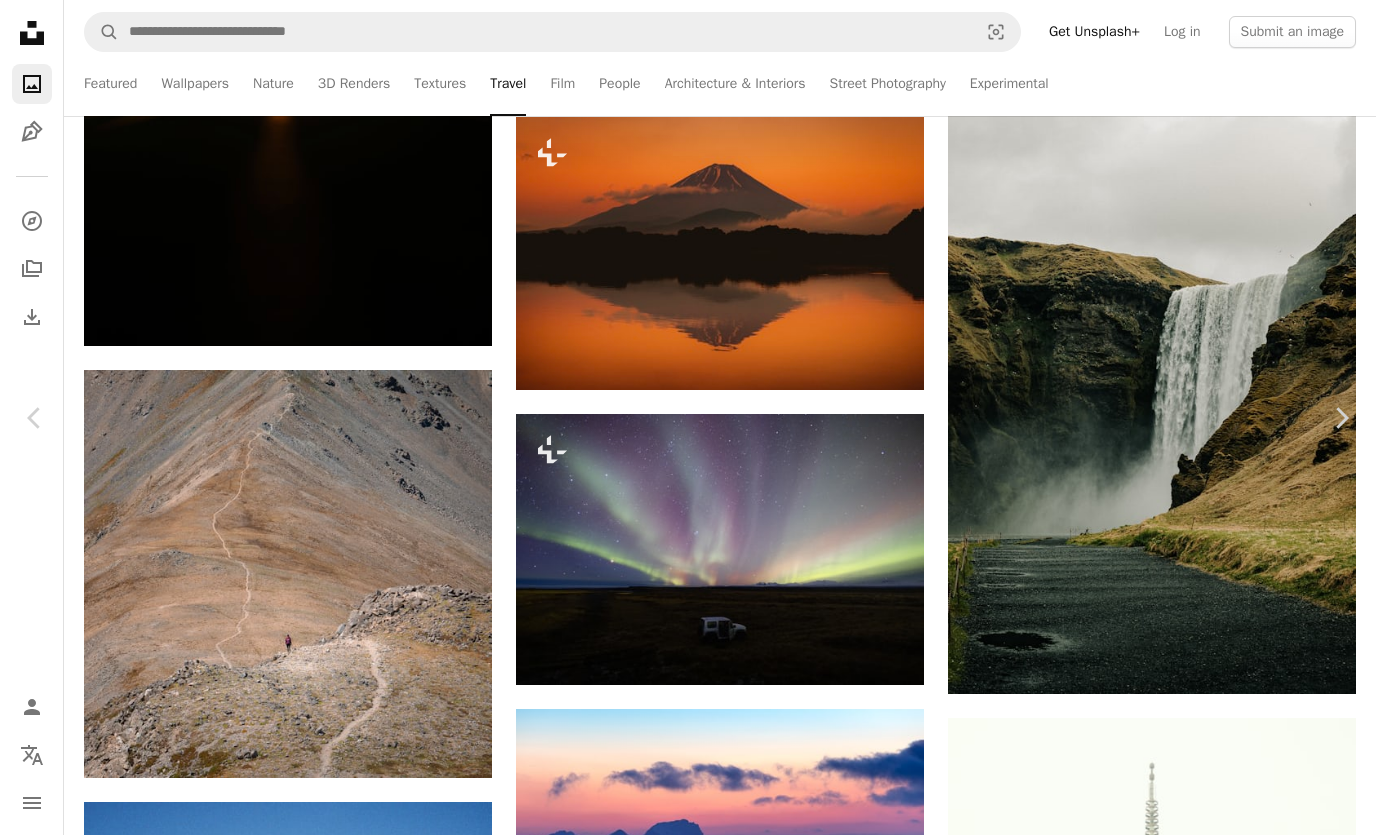 click on "Chevron right" at bounding box center (1341, 418) 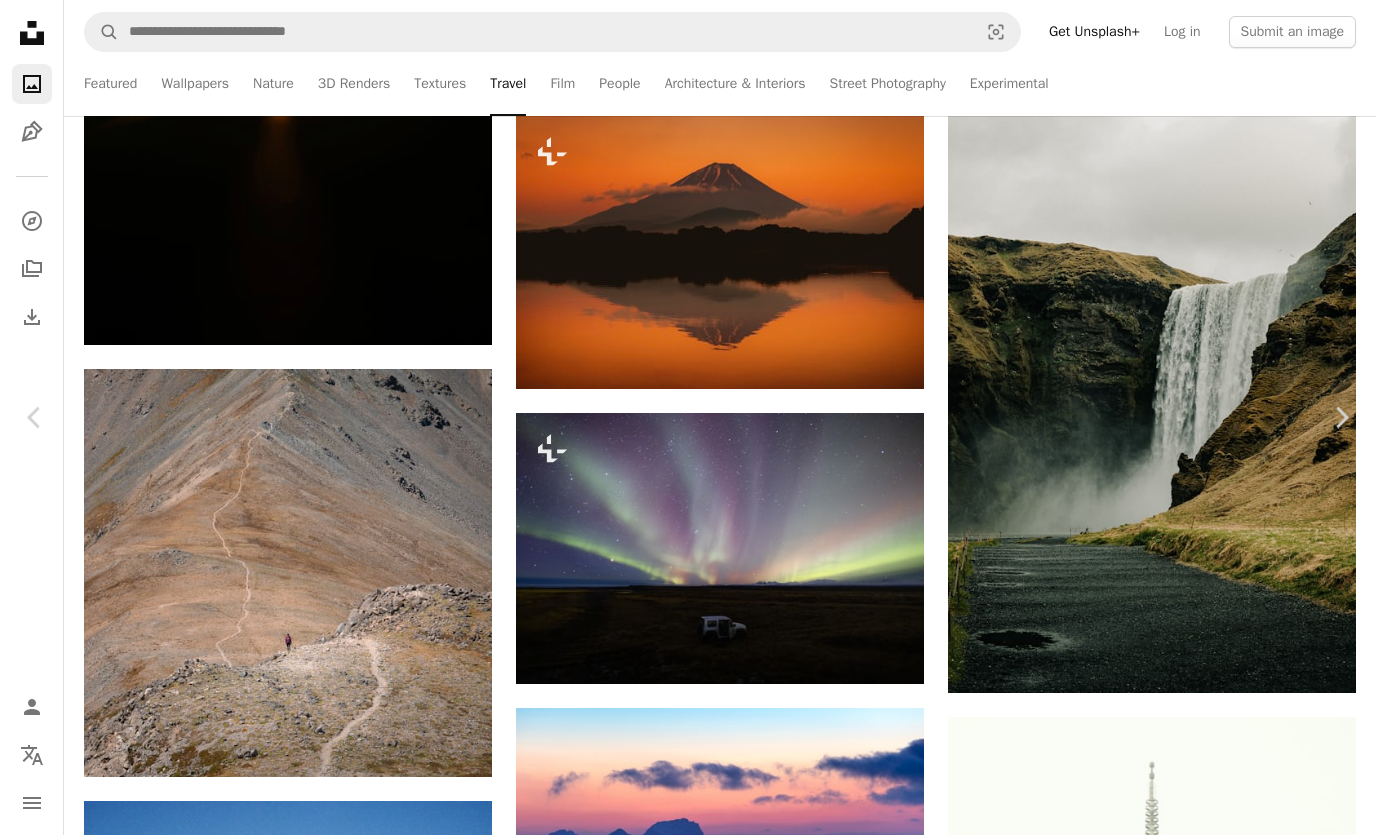 click on "Login" at bounding box center [911, 4800] 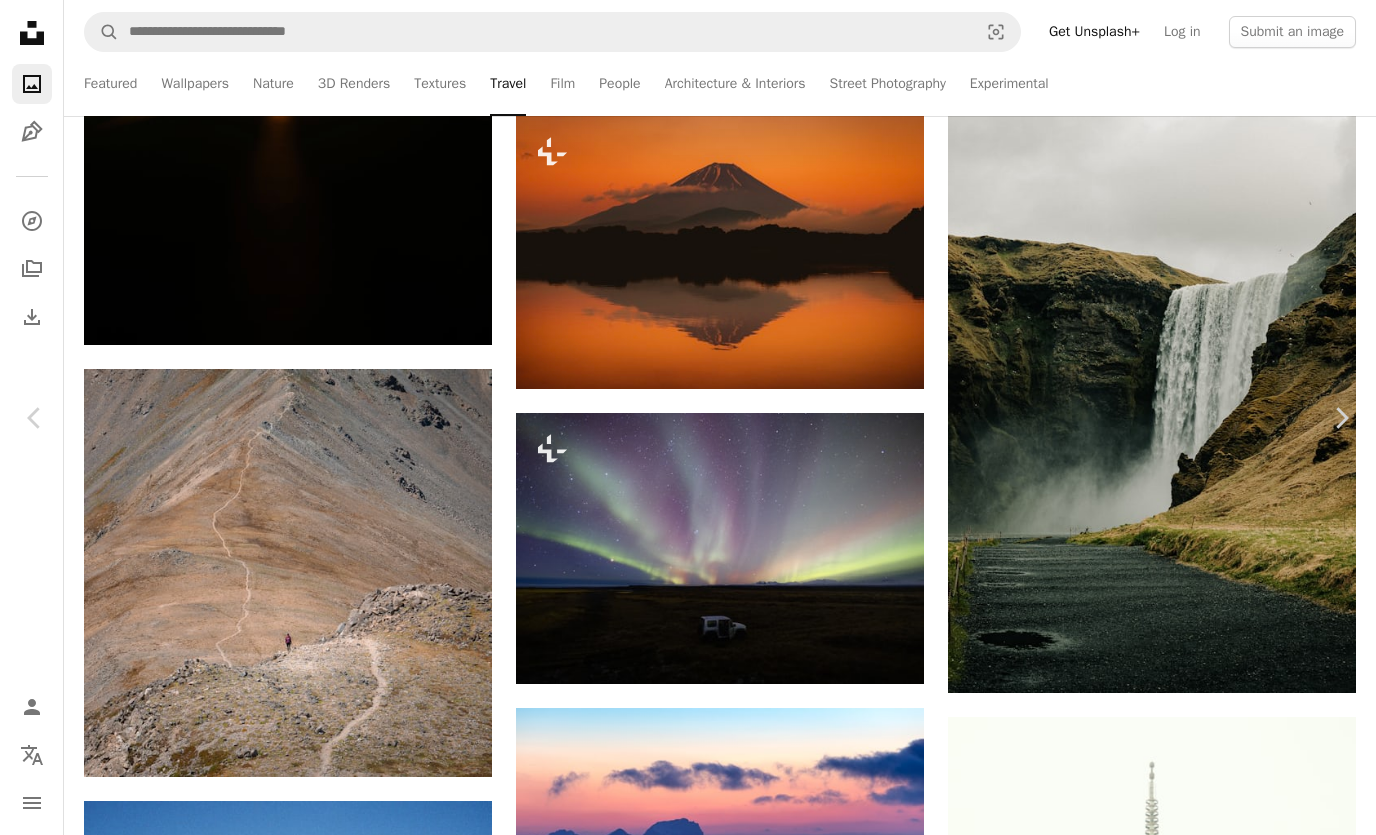 click on "An X shape Login To subscribe, login. Facebook icon Login with Facebook is no longer supported. Your account still exists – just reset your password. Reset password OR Email Password Forgot your password? Login Don’t have an account?  Join" at bounding box center [688, 5040] 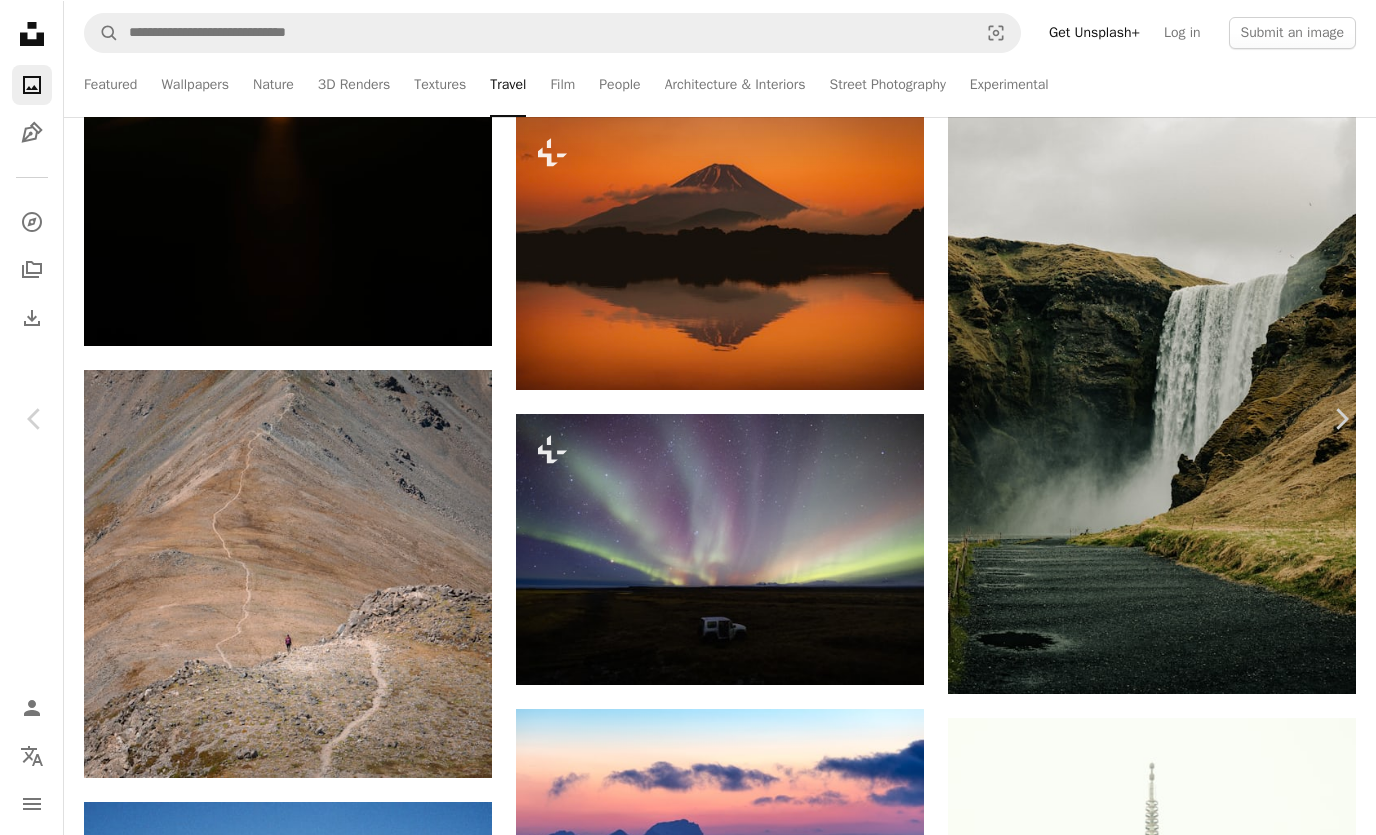 scroll, scrollTop: 8442, scrollLeft: 0, axis: vertical 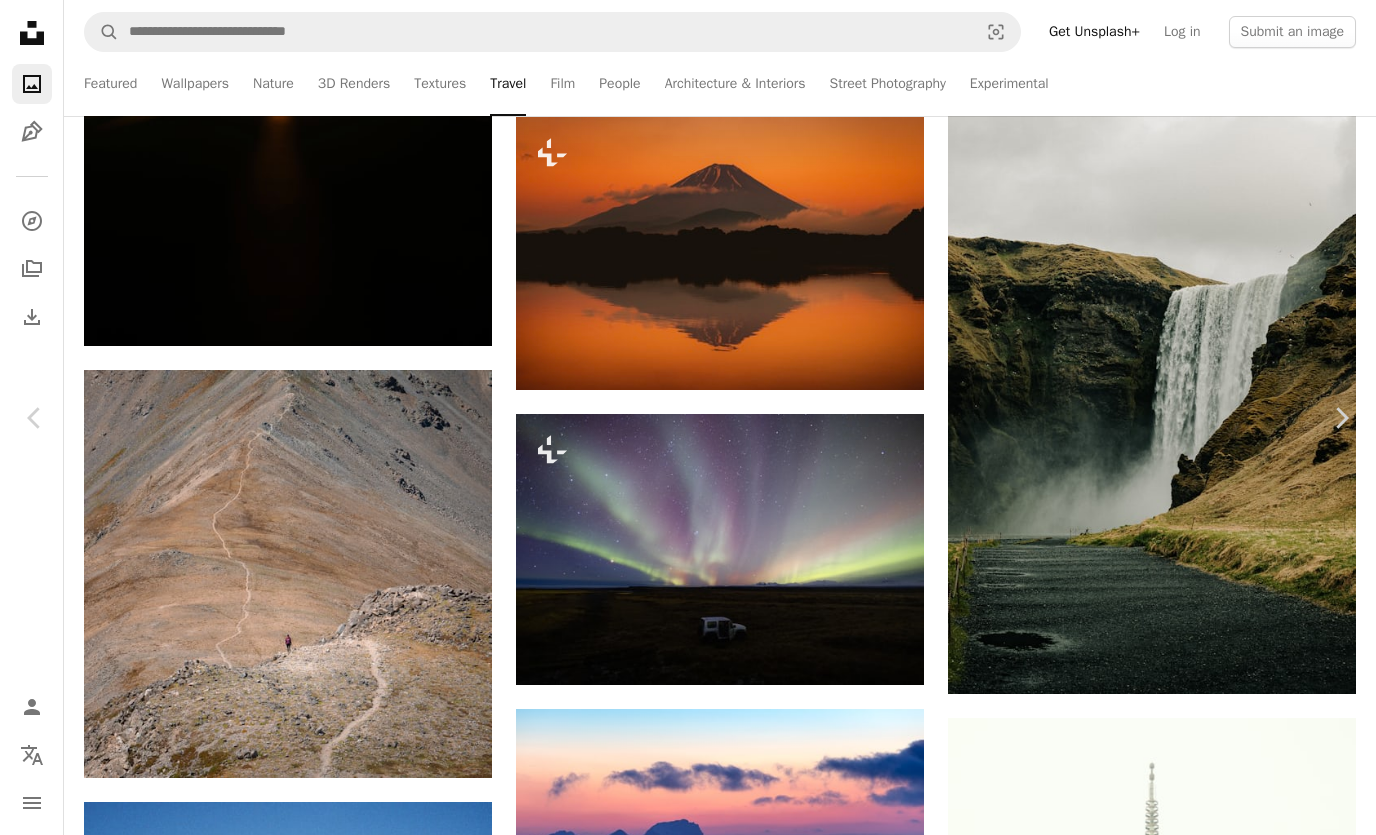click on "A lock Download" at bounding box center (1219, 4671) 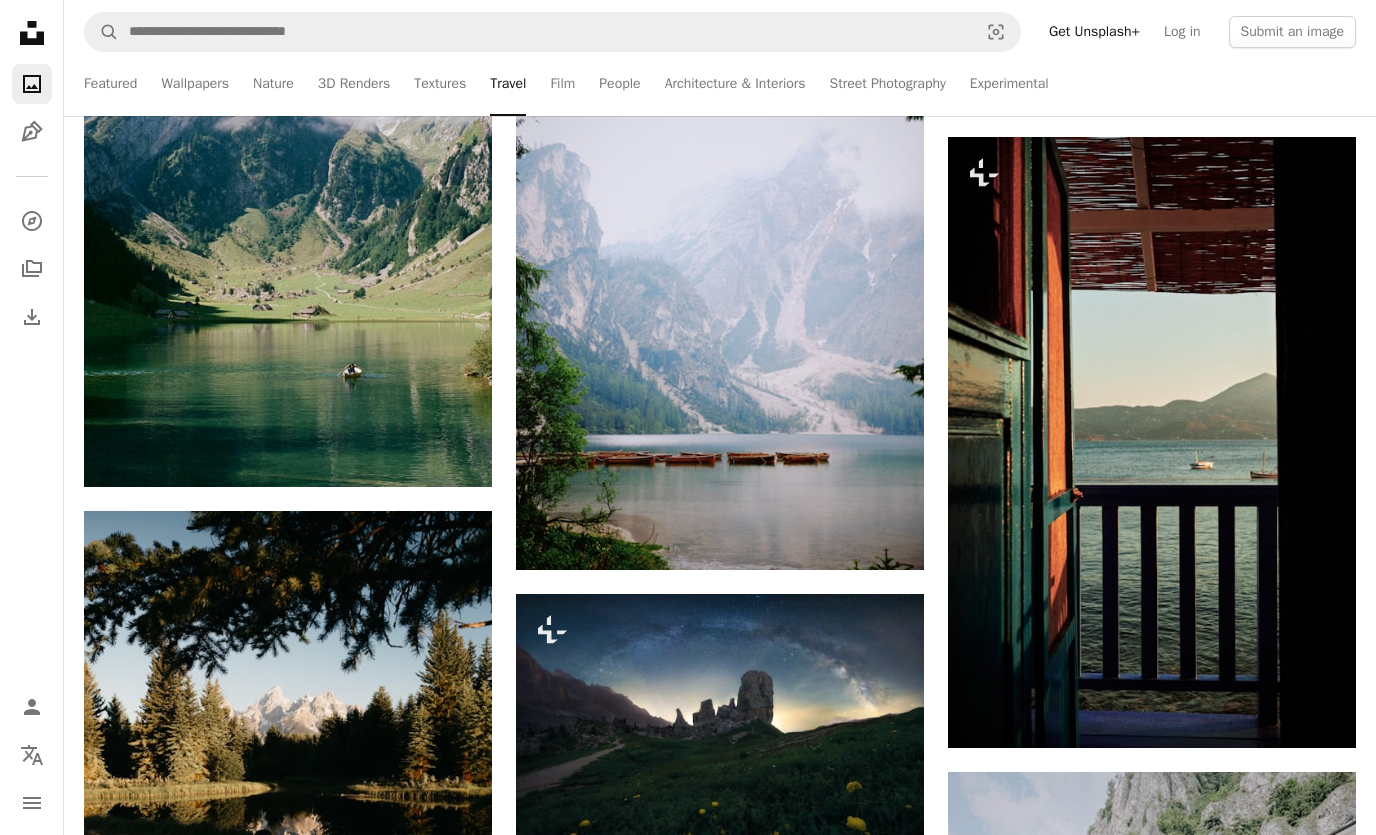 scroll, scrollTop: 13749, scrollLeft: 0, axis: vertical 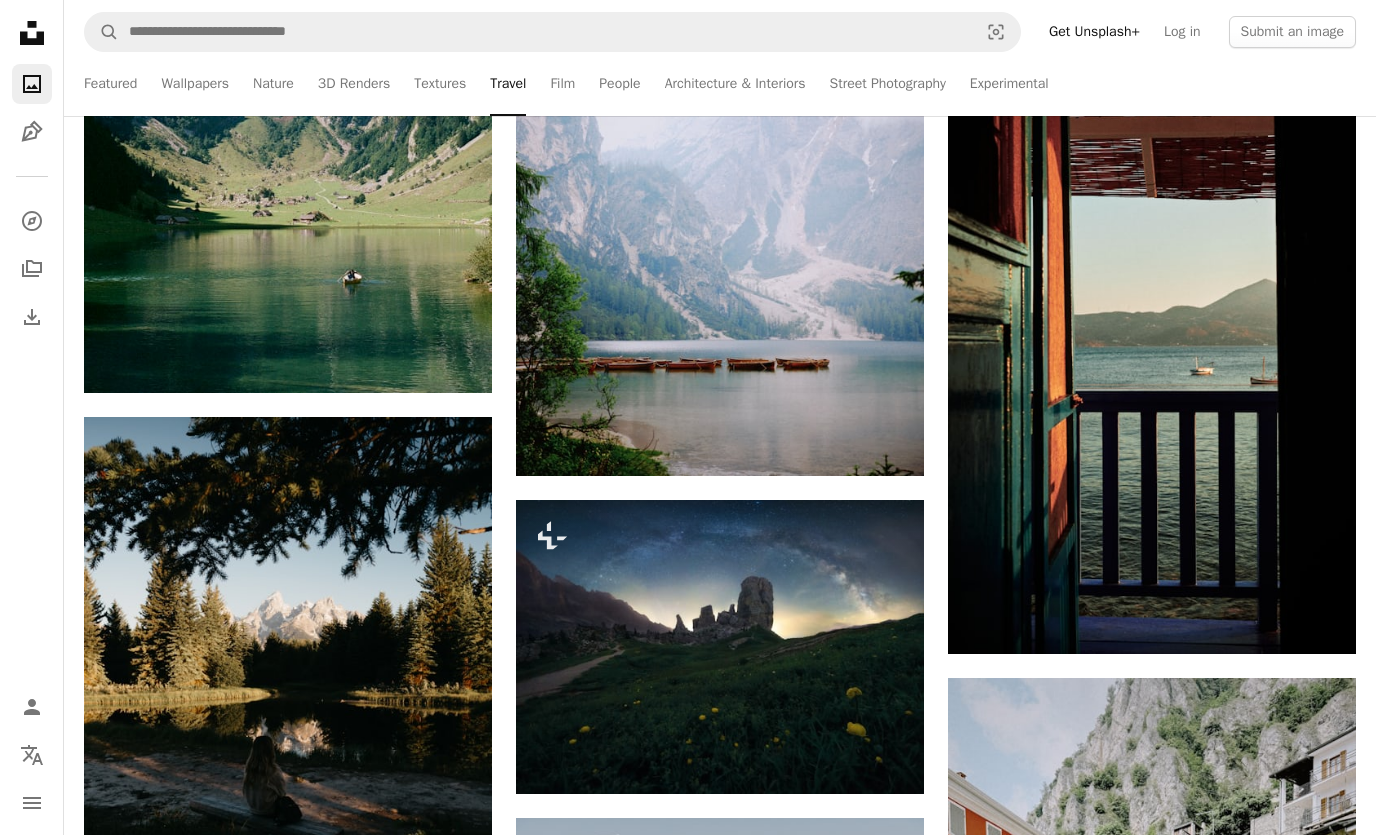 click on "Premium, ready to use images. Get unlimited access. A plus sign Members-only content added monthly A plus sign Unlimited royalty-free downloads A plus sign Illustrations  New A plus sign Enhanced legal protections yearly 66%  off monthly $12   $4 USD per month * Get  Unsplash+ * When paid annually, billed upfront  $48 Taxes where applicable. Renews automatically. Cancel anytime." at bounding box center (866, 4749) 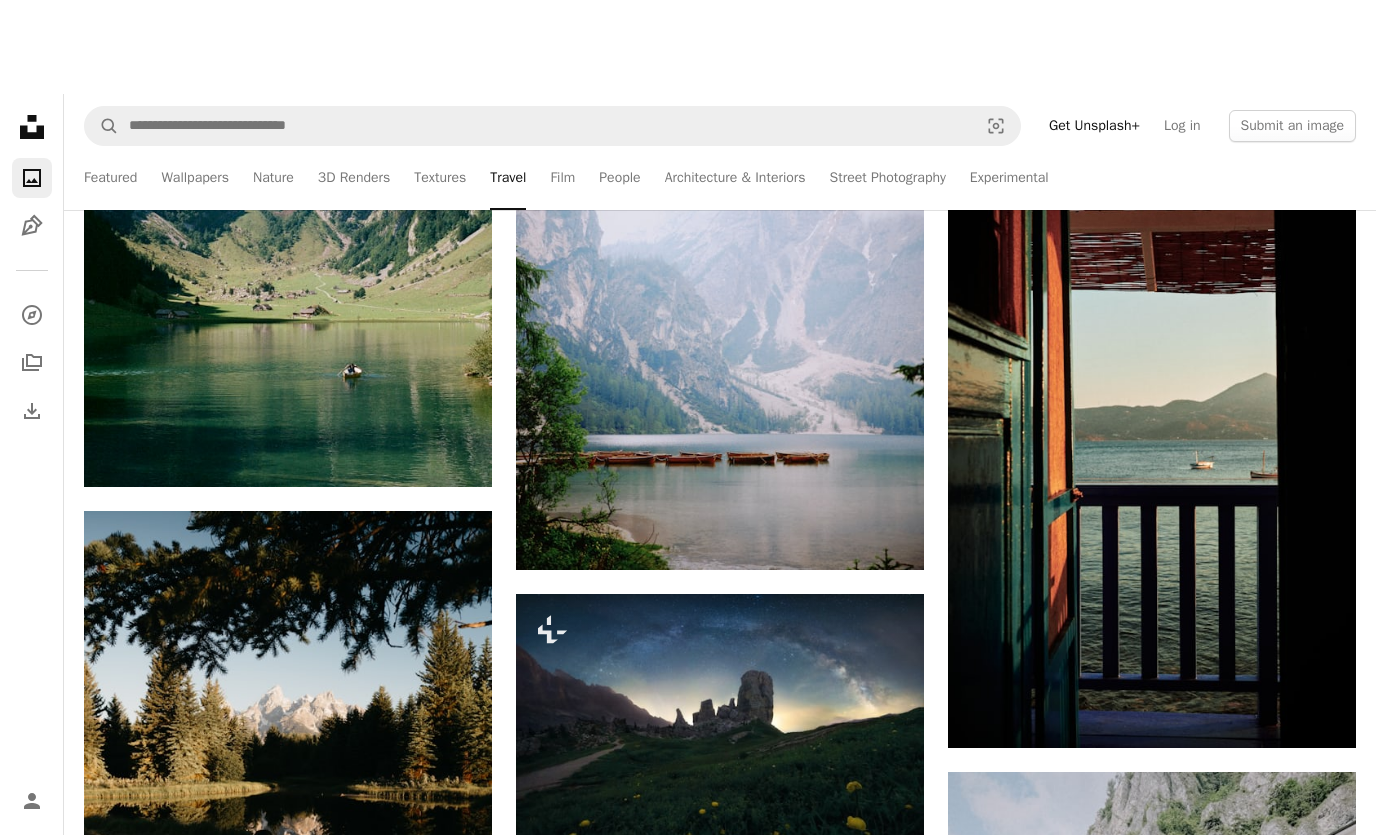 scroll, scrollTop: 13749, scrollLeft: 0, axis: vertical 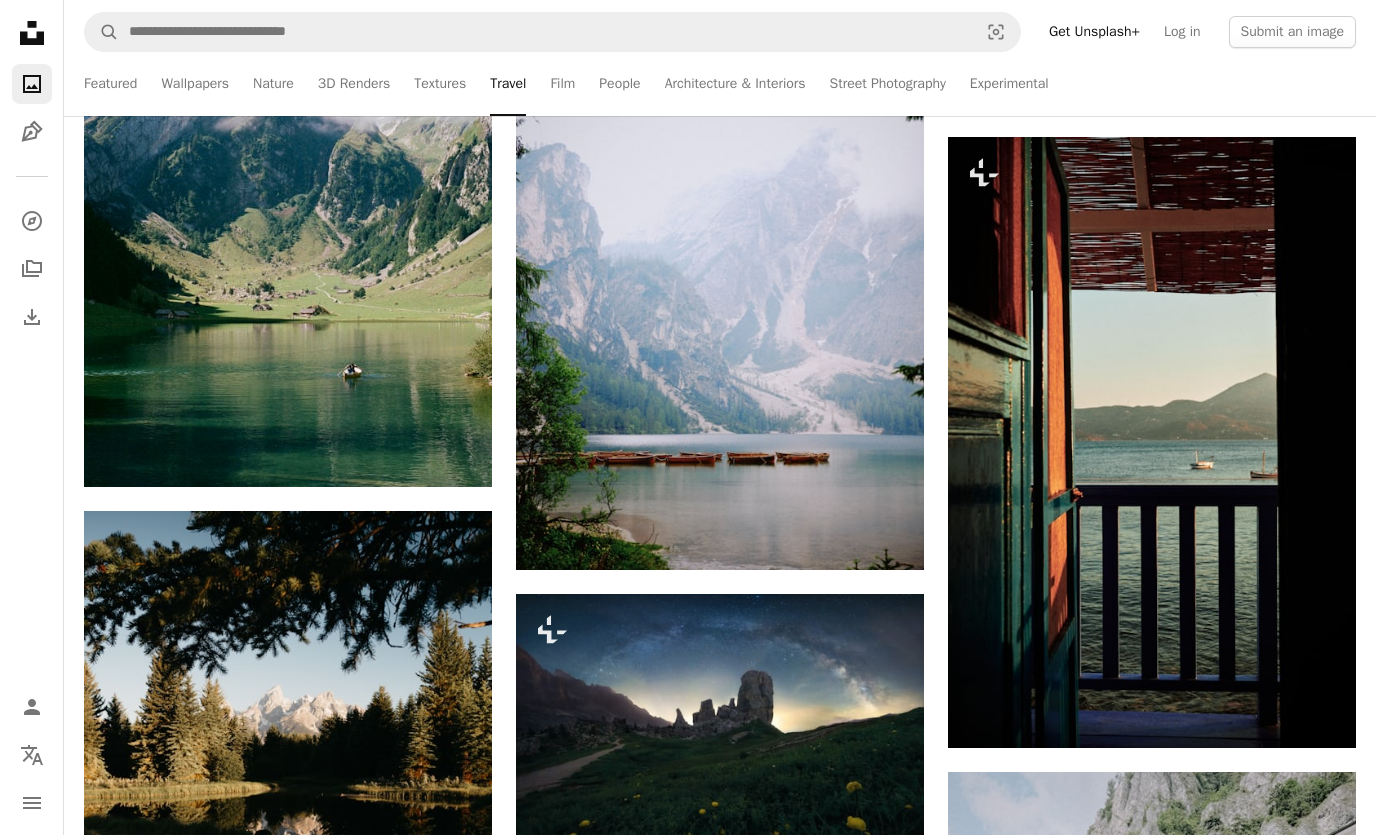 click on "Plus sign for Unsplash+" 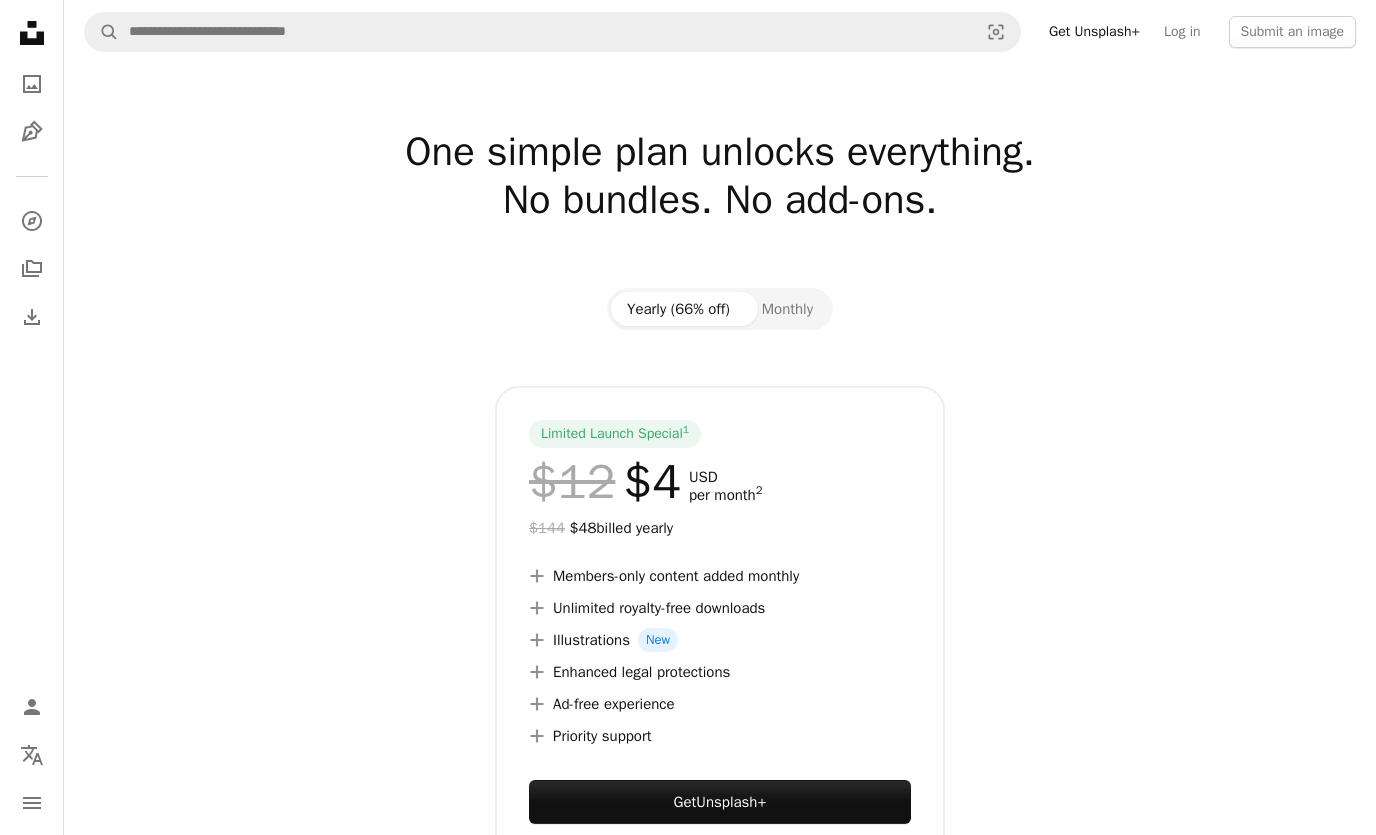 click on "Submit an image" at bounding box center (1292, 32) 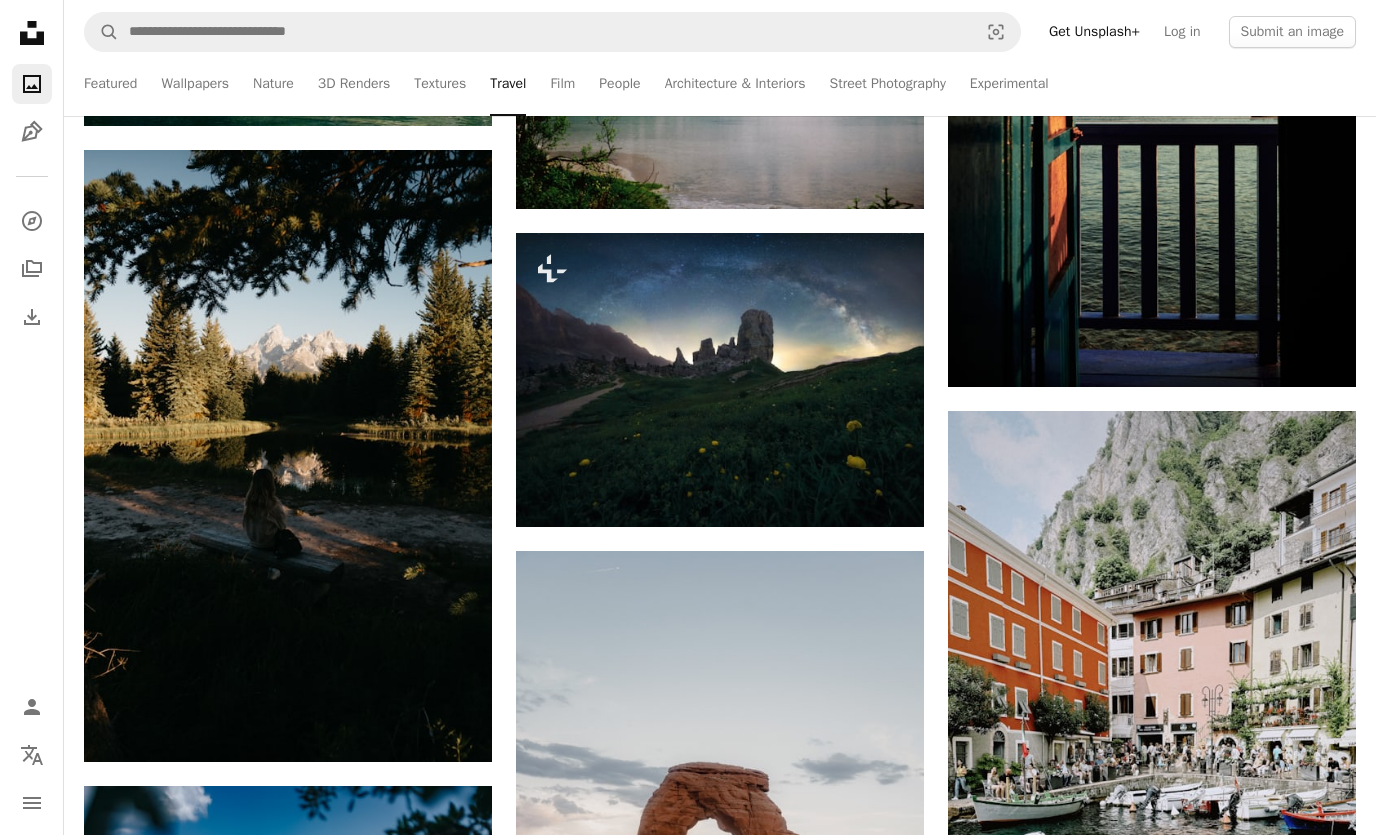 scroll, scrollTop: 14109, scrollLeft: 0, axis: vertical 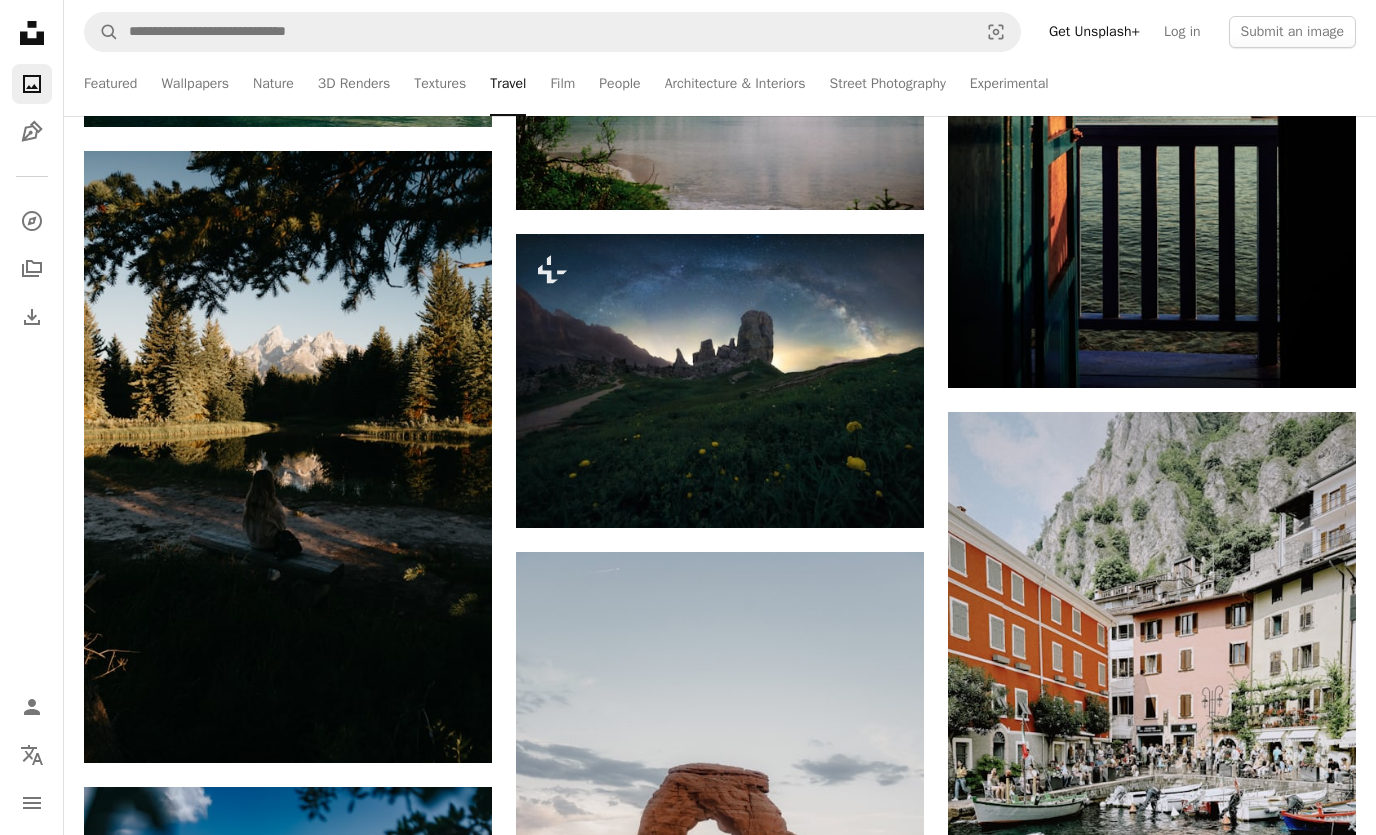 click at bounding box center (720, 381) 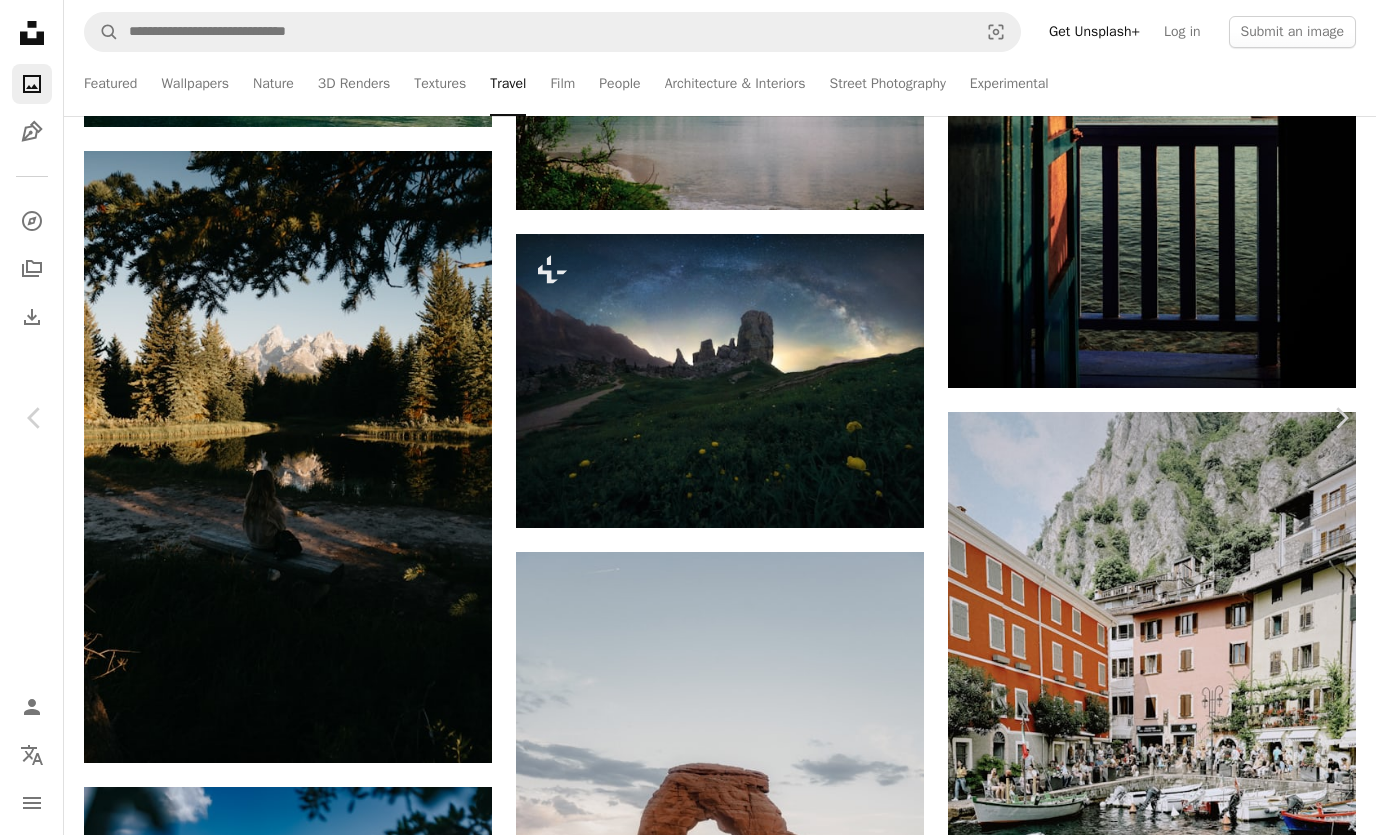 click on "Chevron right" at bounding box center (1341, 418) 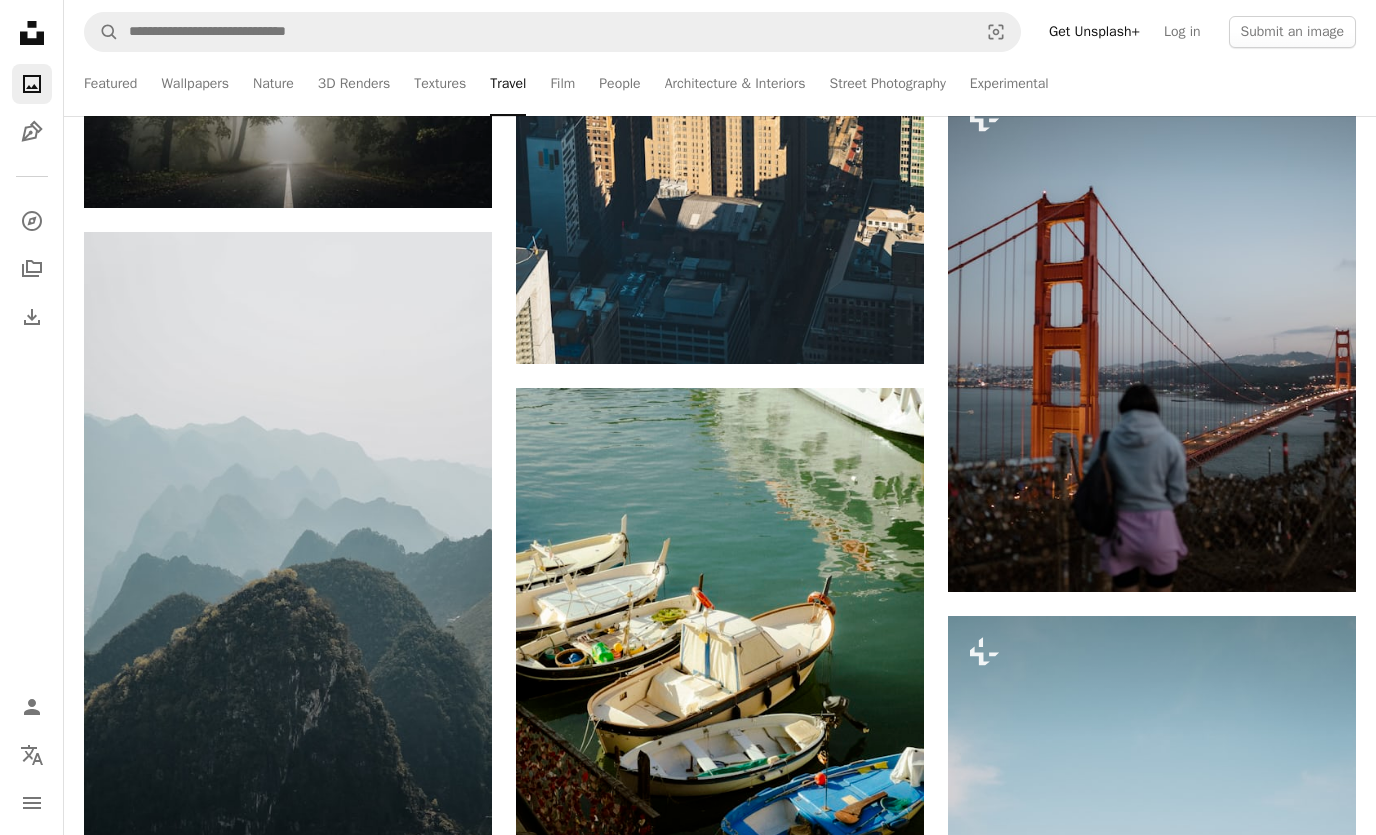 scroll, scrollTop: 16755, scrollLeft: 0, axis: vertical 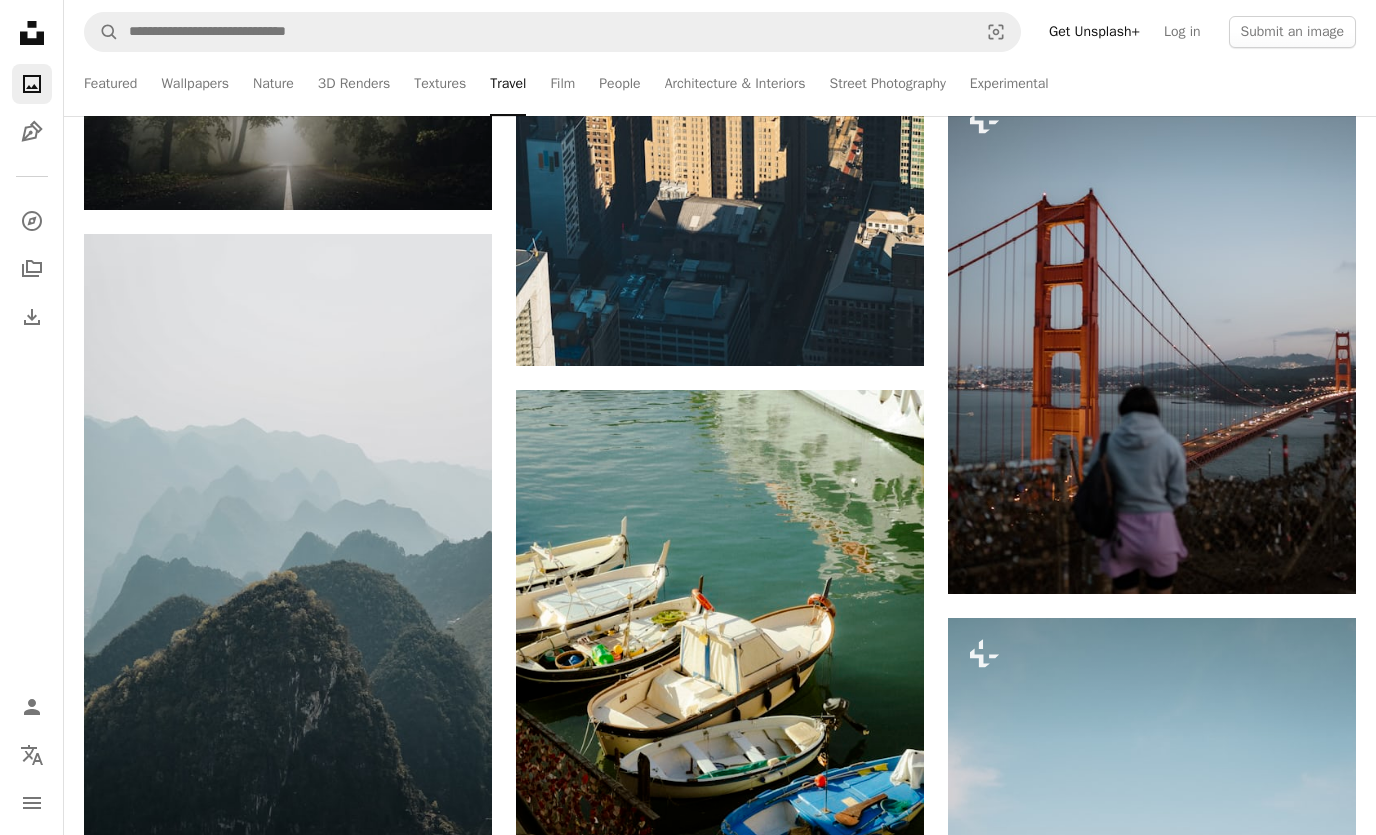 click on "A lock Download" at bounding box center [1285, 558] 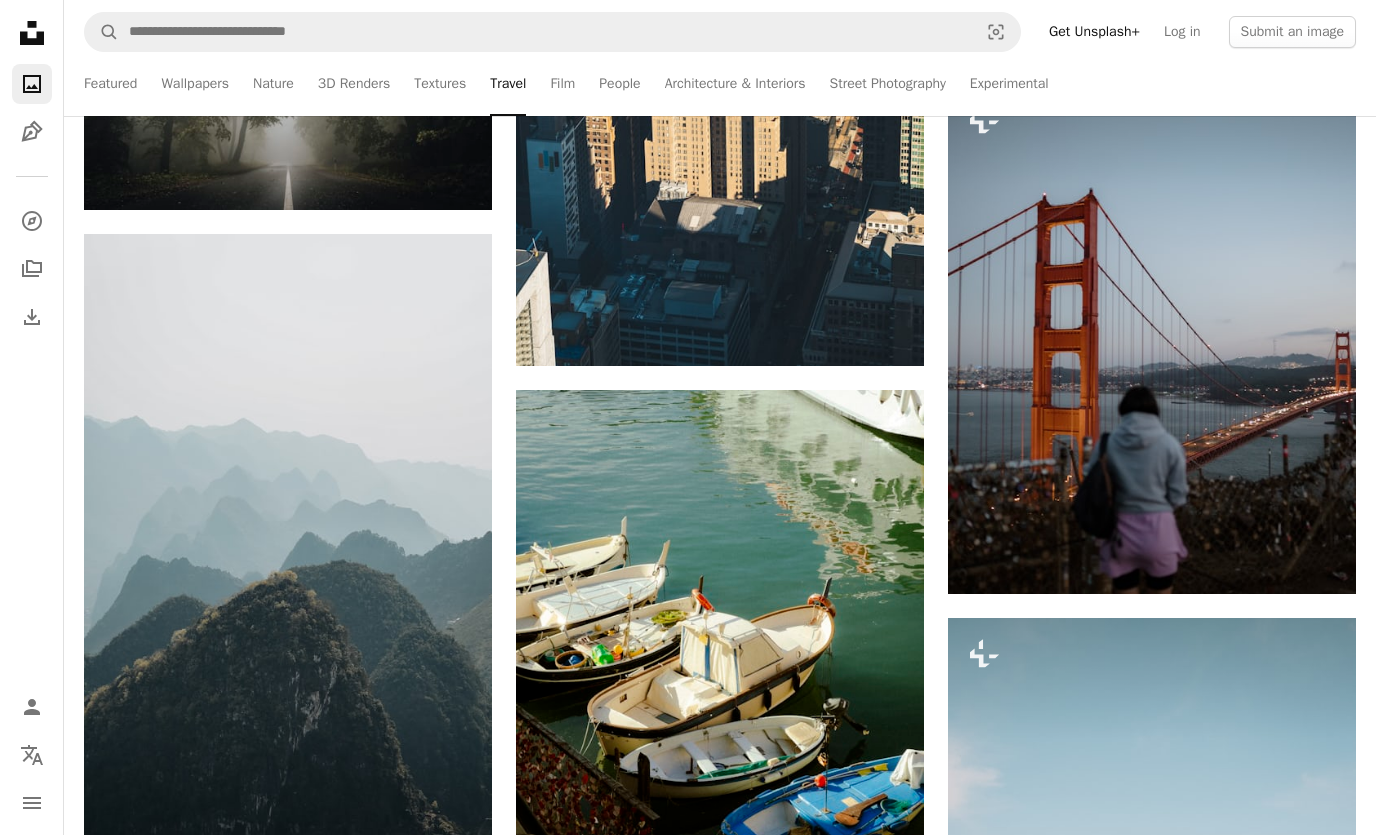 click on "An X shape Premium, ready to use images. Get unlimited access. A plus sign Members-only content added monthly A plus sign Unlimited royalty-free downloads A plus sign Illustrations  New A plus sign Enhanced legal protections yearly 66%  off monthly $12   $4 USD per month * Get  Unsplash+ * When paid annually, billed upfront  $48 Taxes where applicable. Renews automatically. Cancel anytime." at bounding box center [688, 5061] 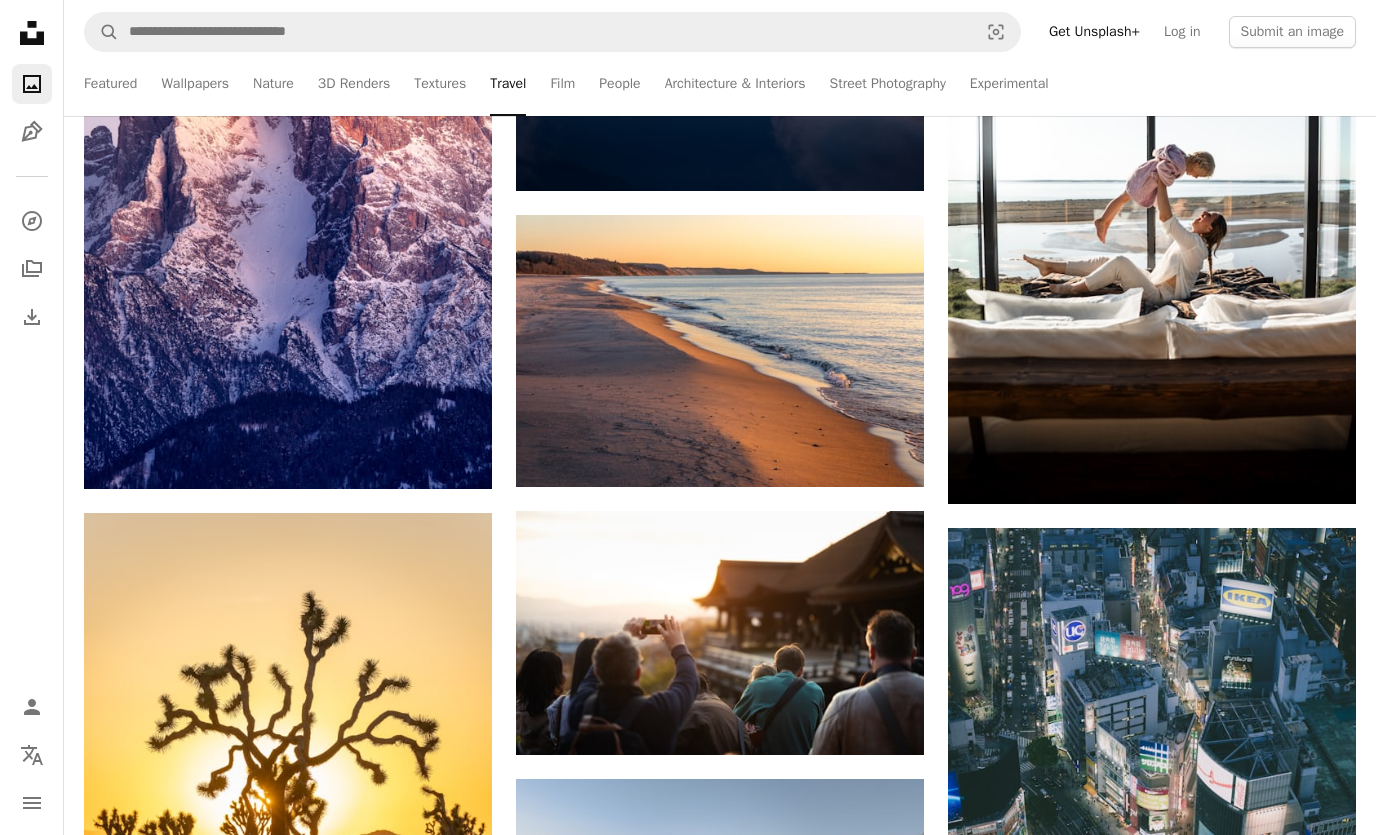 scroll, scrollTop: 20274, scrollLeft: 0, axis: vertical 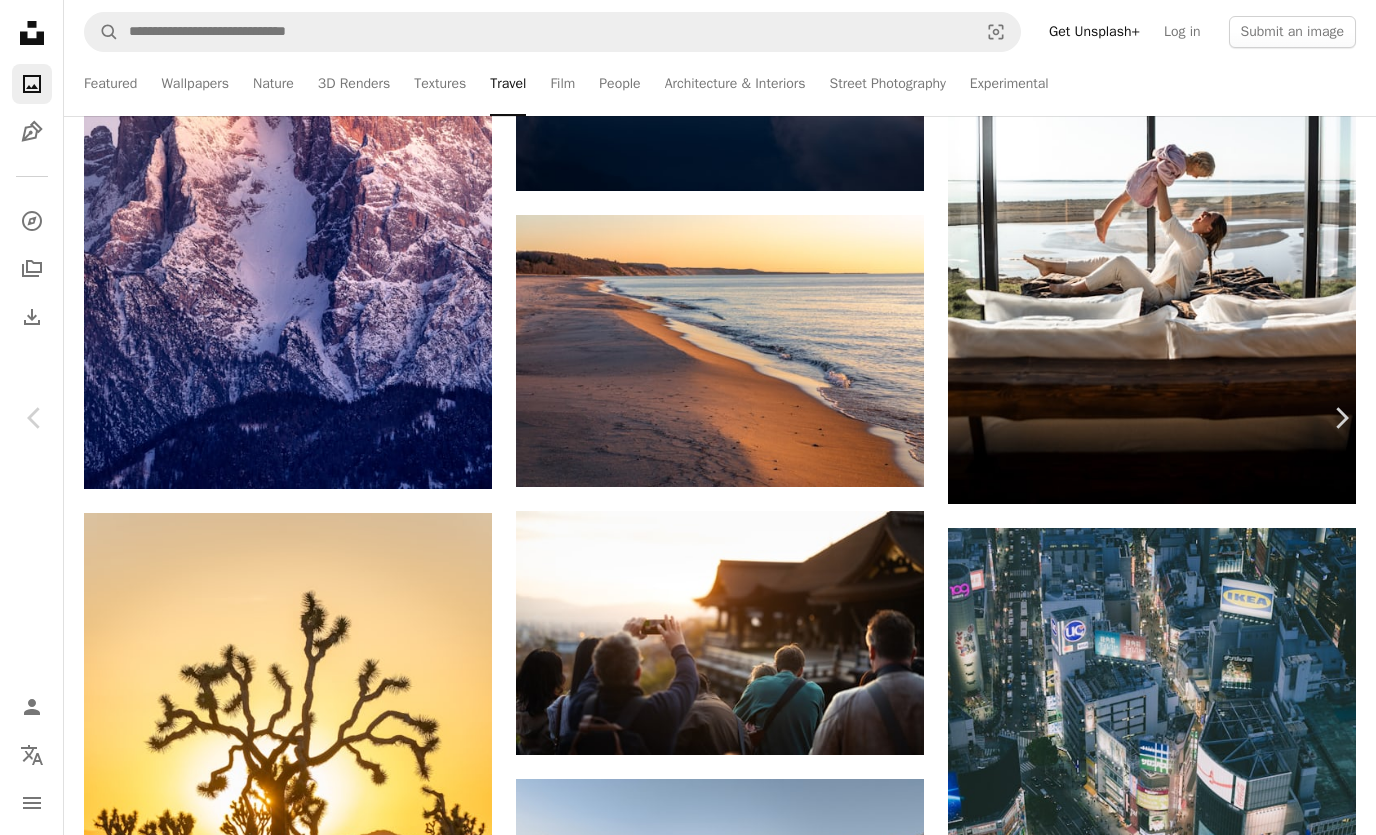 click on "Chevron down" 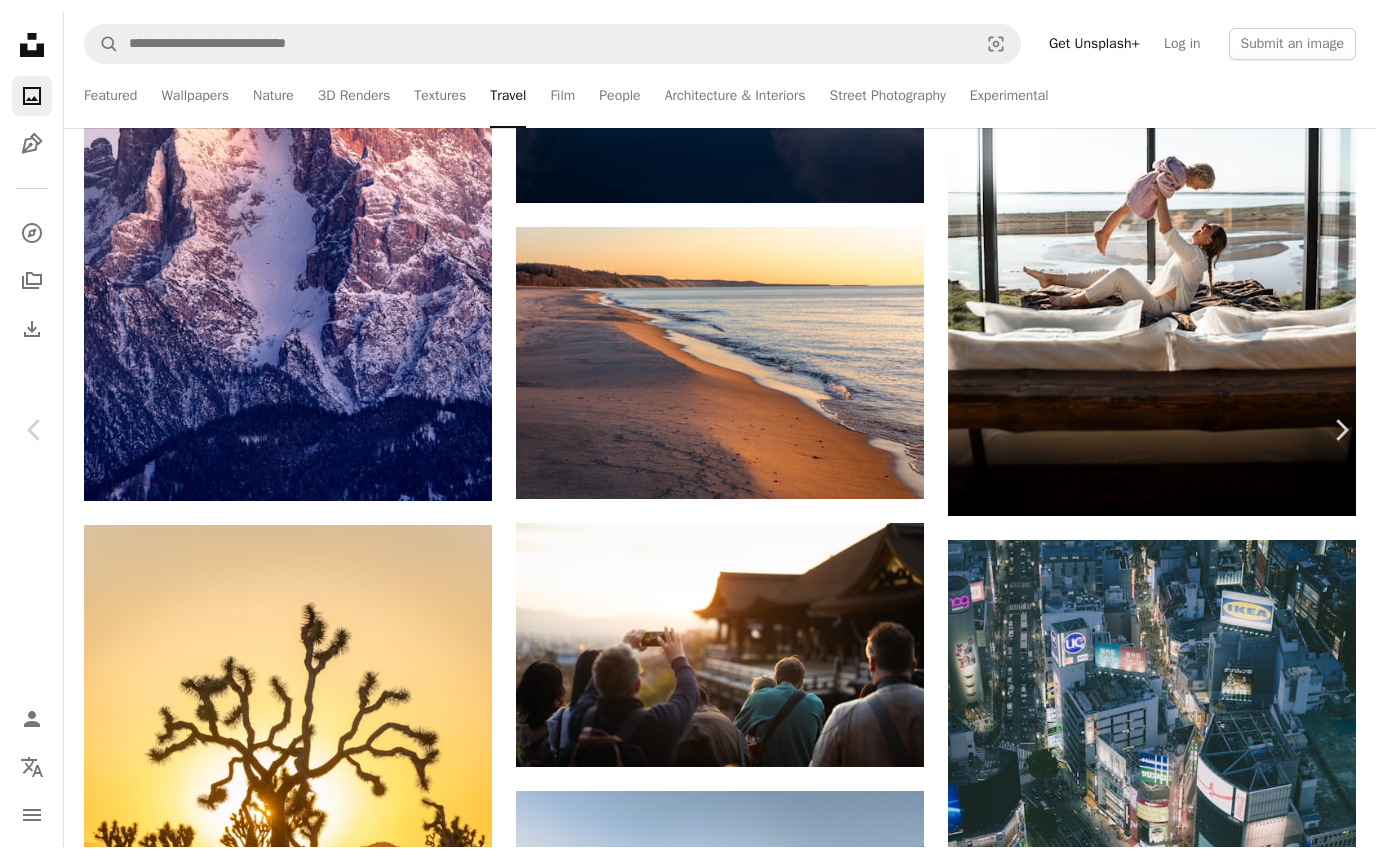 scroll, scrollTop: 20338, scrollLeft: 0, axis: vertical 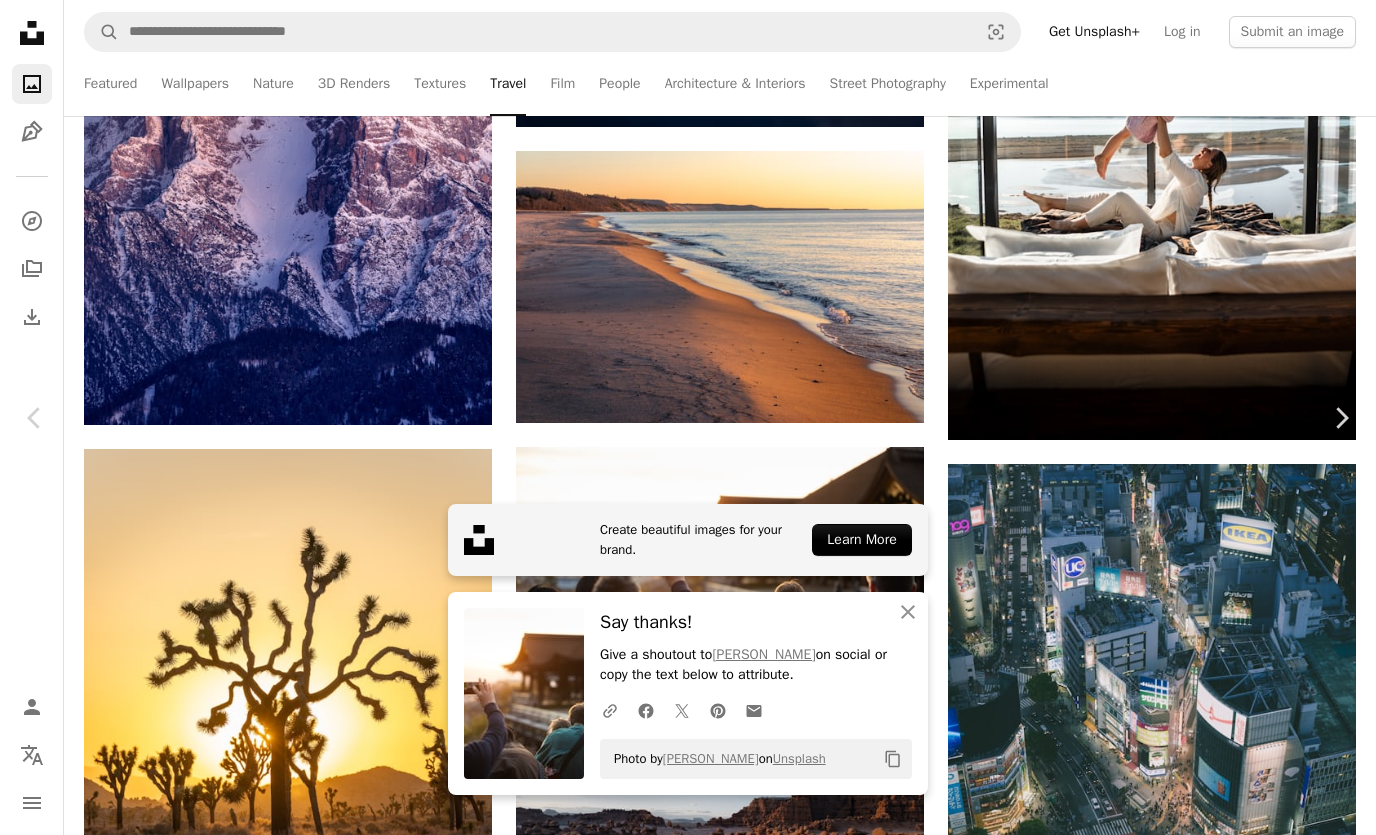 click on "An X shape Chevron left Chevron right Create beautiful images for your brand. Learn More An X shape Close Say thanks! Give a shoutout to  [PERSON_NAME]  on social or copy the text below to attribute. A URL sharing icon (chains) Facebook icon X (formerly Twitter) icon Pinterest icon An envelope Photo by  [PERSON_NAME]  on  Unsplash
Copy content [PERSON_NAME] Available for hire A checkmark inside of a circle A heart A plus sign Download free Chevron down Zoom in Views 104,046 Downloads 218 Featured in Travel A forward-right arrow Share Info icon Info More Actions "Memories Of Kyoto" A map marker [GEOGRAPHIC_DATA], [GEOGRAPHIC_DATA] Calendar outlined Published on  [DATE] Camera Canon, EOS R6 Safety Free to use under the  Unsplash License japan kyoto woman man human people photo phone [DEMOGRAPHIC_DATA] adult photography [DEMOGRAPHIC_DATA] mobile phone drink alcohol bag fun electronics cell phone beverage Free pictures Browse premium related images on iStock  |  Save 20% with code UNSPLASH20 View more on iStock  ↗ Related images A heart For" at bounding box center [688, 4853] 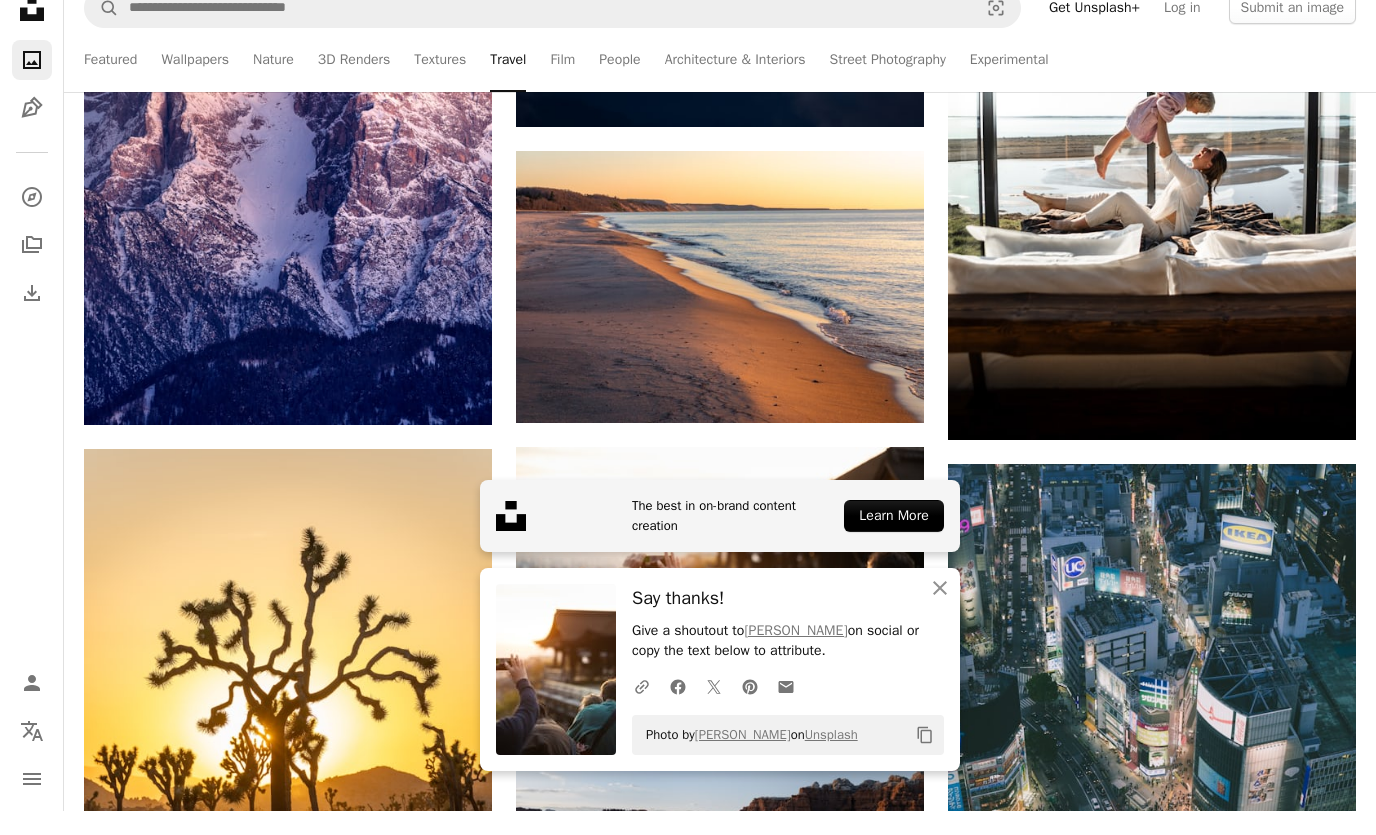 scroll, scrollTop: 20338, scrollLeft: 0, axis: vertical 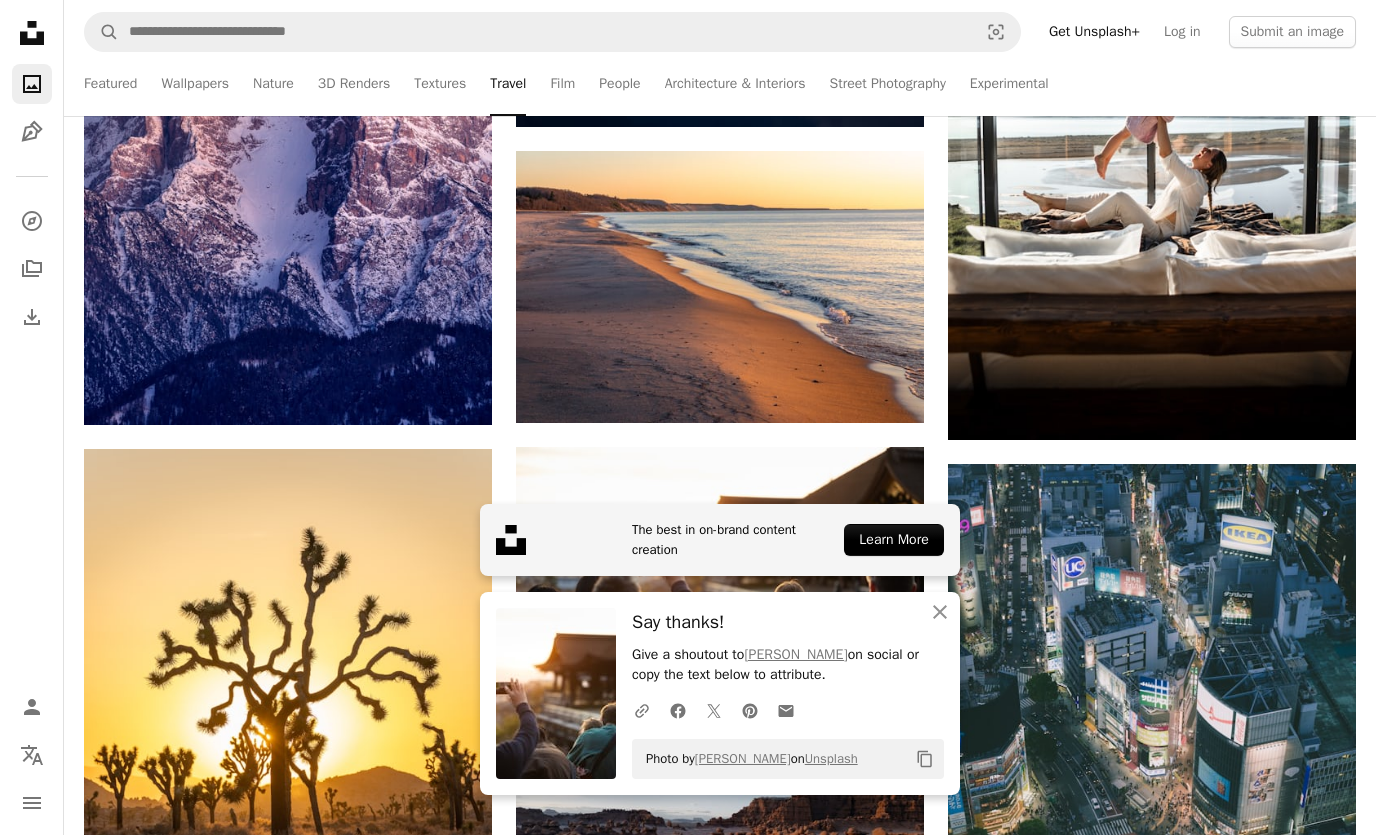 click on "An X shape Close" at bounding box center [940, 612] 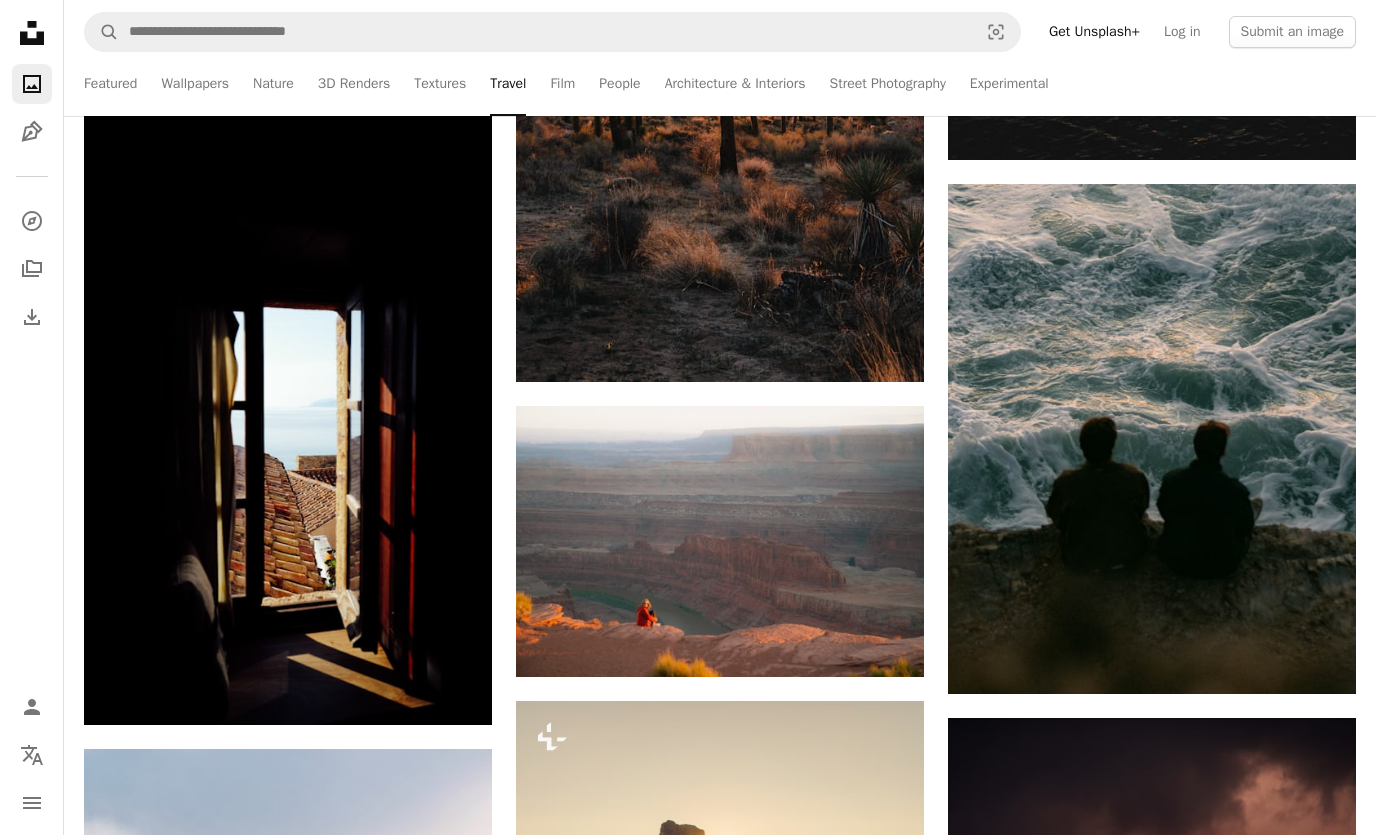 scroll, scrollTop: 23413, scrollLeft: 0, axis: vertical 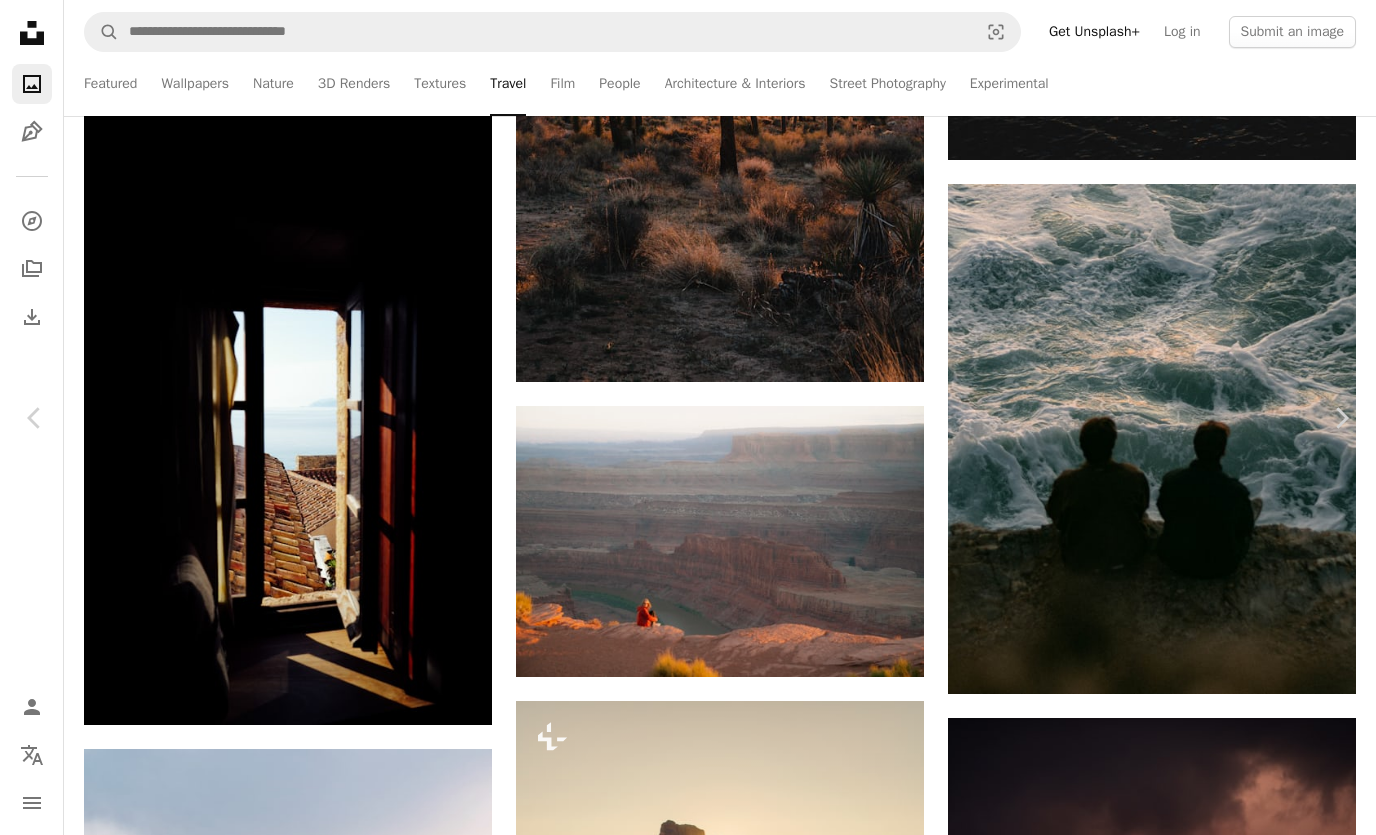 click on "An X shape Chevron left Chevron right [PERSON_NAME] Available for hire A checkmark inside of a circle A heart A plus sign Download free Chevron down Zoom in Views 840,908 Downloads 13,084 Featured in Travel A forward-right arrow Share Info icon Info More Actions A map marker [GEOGRAPHIC_DATA], [GEOGRAPHIC_DATA], [GEOGRAPHIC_DATA], [GEOGRAPHIC_DATA] Calendar outlined Published on  [DATE] Camera SONY, ILCE-7M4 Safety Free to use under the  Unsplash License wallpaper background sunset photography nature background photographer [US_STATE] dreamy artistic arches national park cliffs [GEOGRAPHIC_DATA] southern [US_STATE] human scenery [GEOGRAPHIC_DATA] outdoors [GEOGRAPHIC_DATA] landmark [GEOGRAPHIC_DATA] Public domain images Browse premium related images on iStock  |  Save 20% with code UNSPLASH20 View more on iStock  ↗ Related images A heart A plus sign [PERSON_NAME] Available for hire A checkmark inside of a circle Arrow pointing down Plus sign for Unsplash+ A heart A plus sign [PERSON_NAME] + [PERSON_NAME] For  Unsplash+ A lock Download A heart A plus sign [PERSON_NAME] Available for hire" at bounding box center (688, 4900) 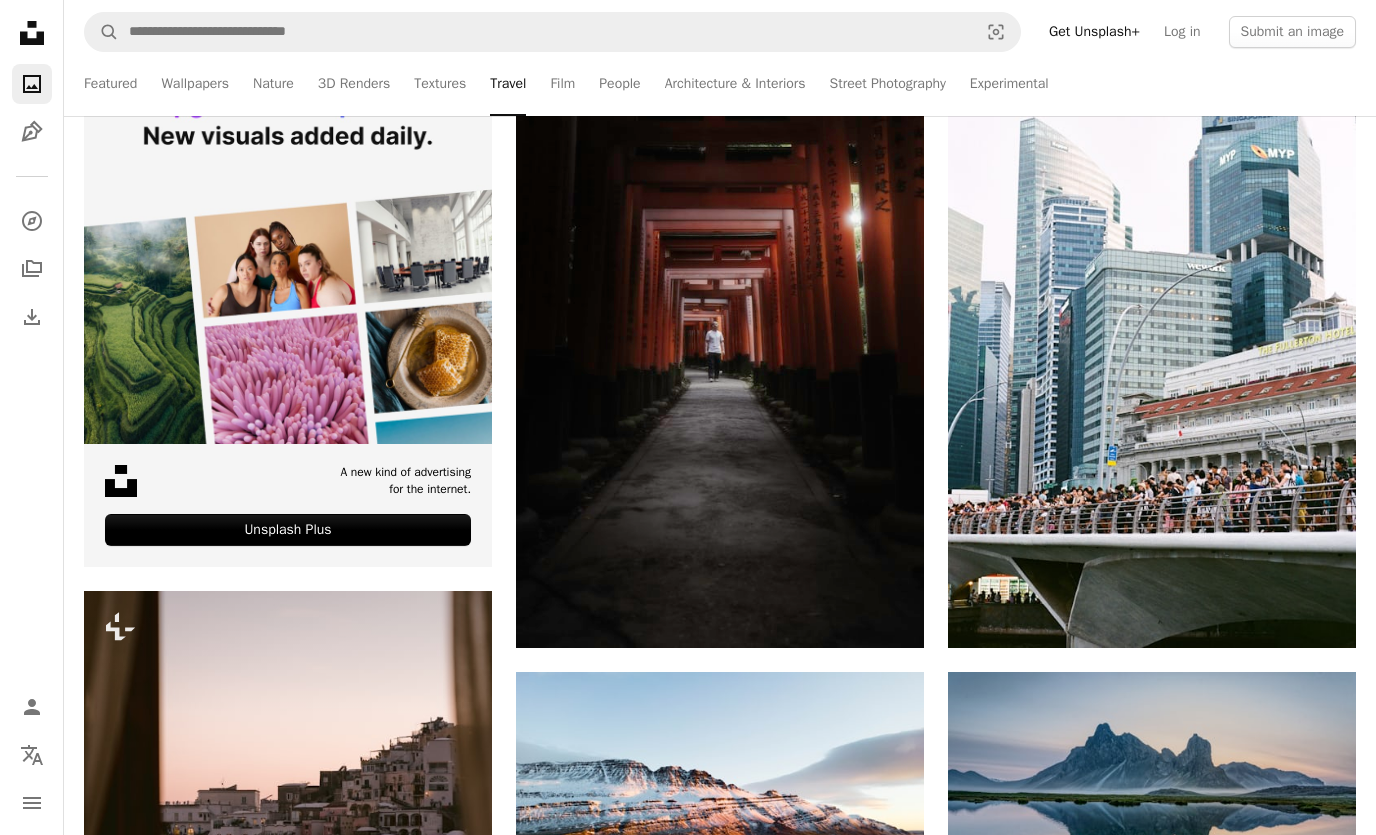 scroll, scrollTop: 0, scrollLeft: 0, axis: both 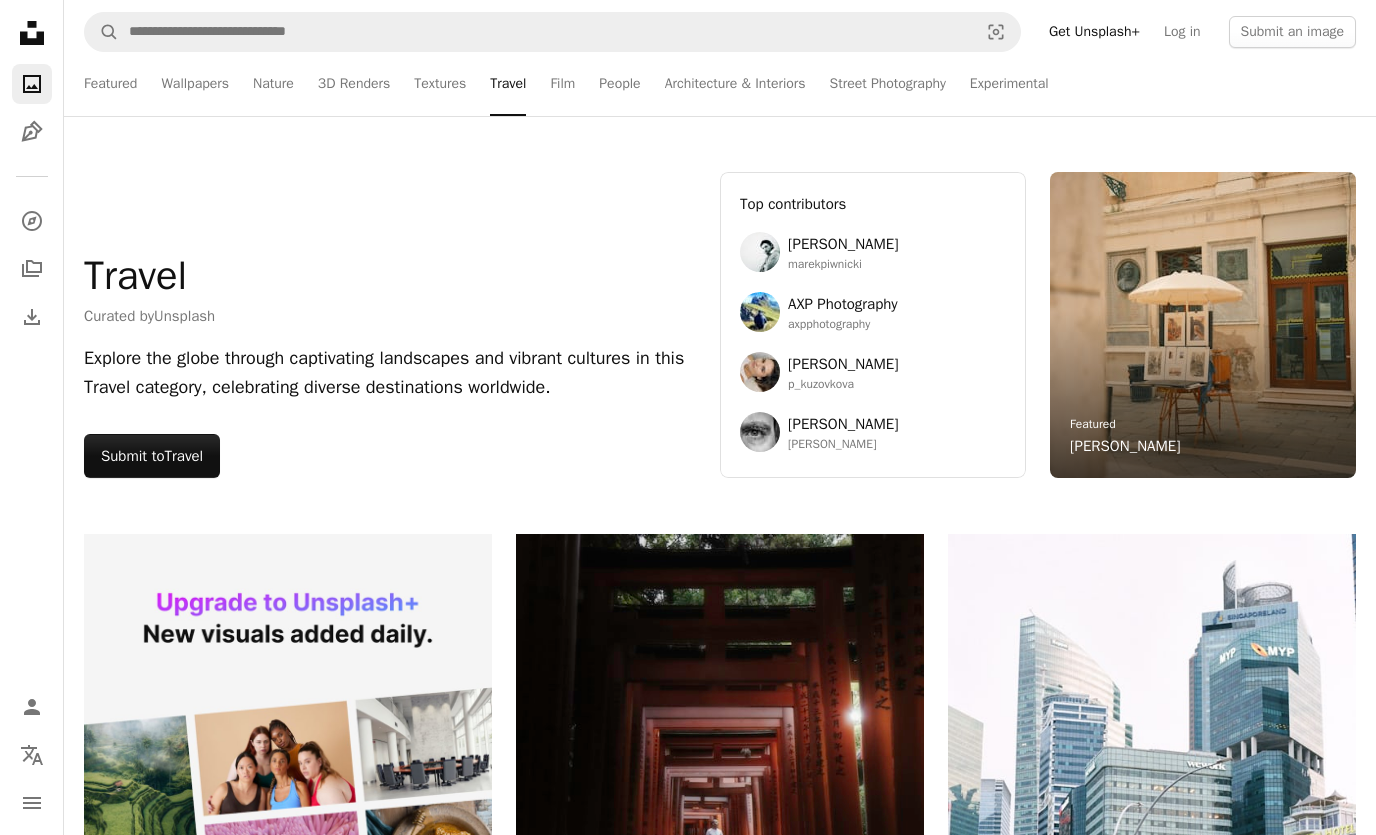 click on "Nature" at bounding box center [273, 84] 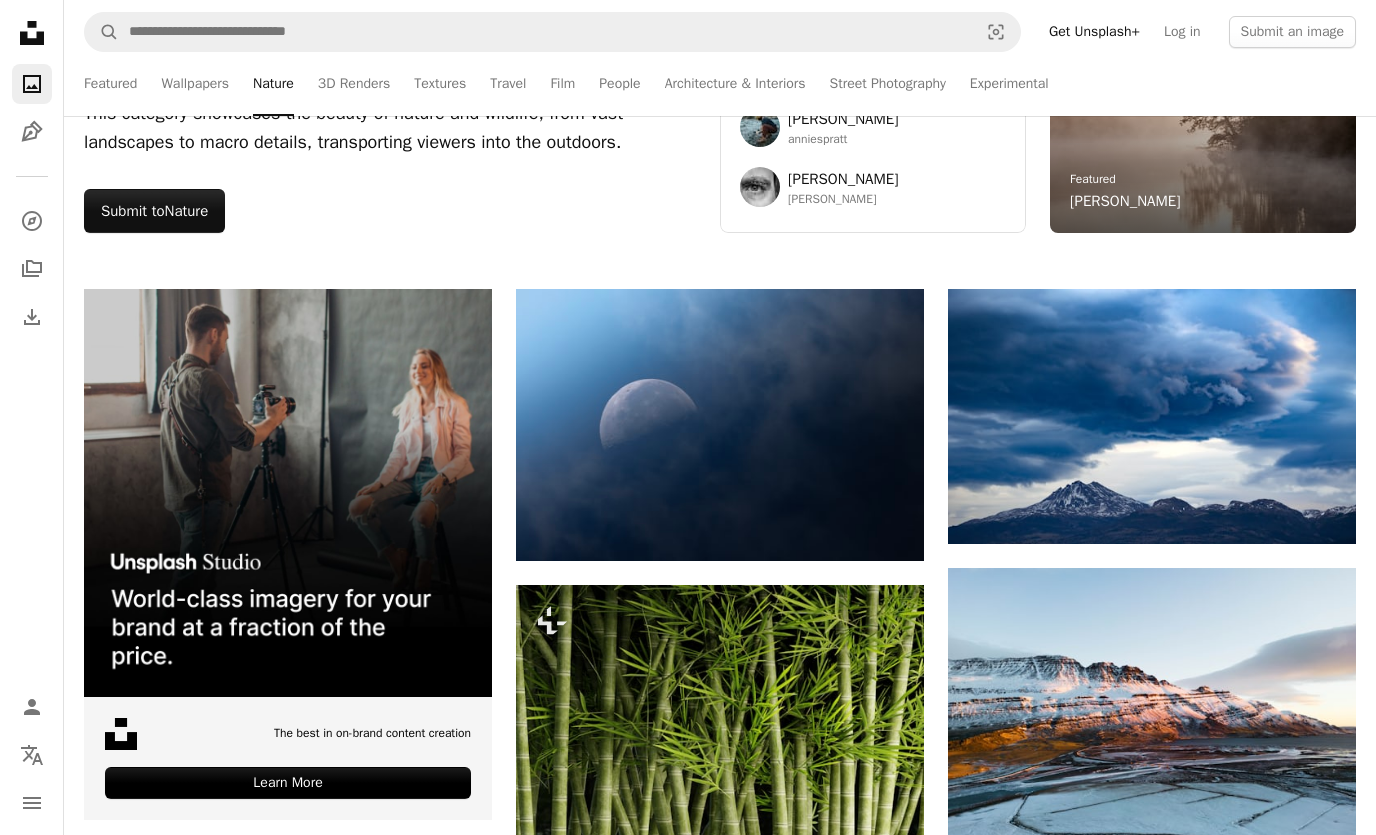 scroll, scrollTop: 201, scrollLeft: 0, axis: vertical 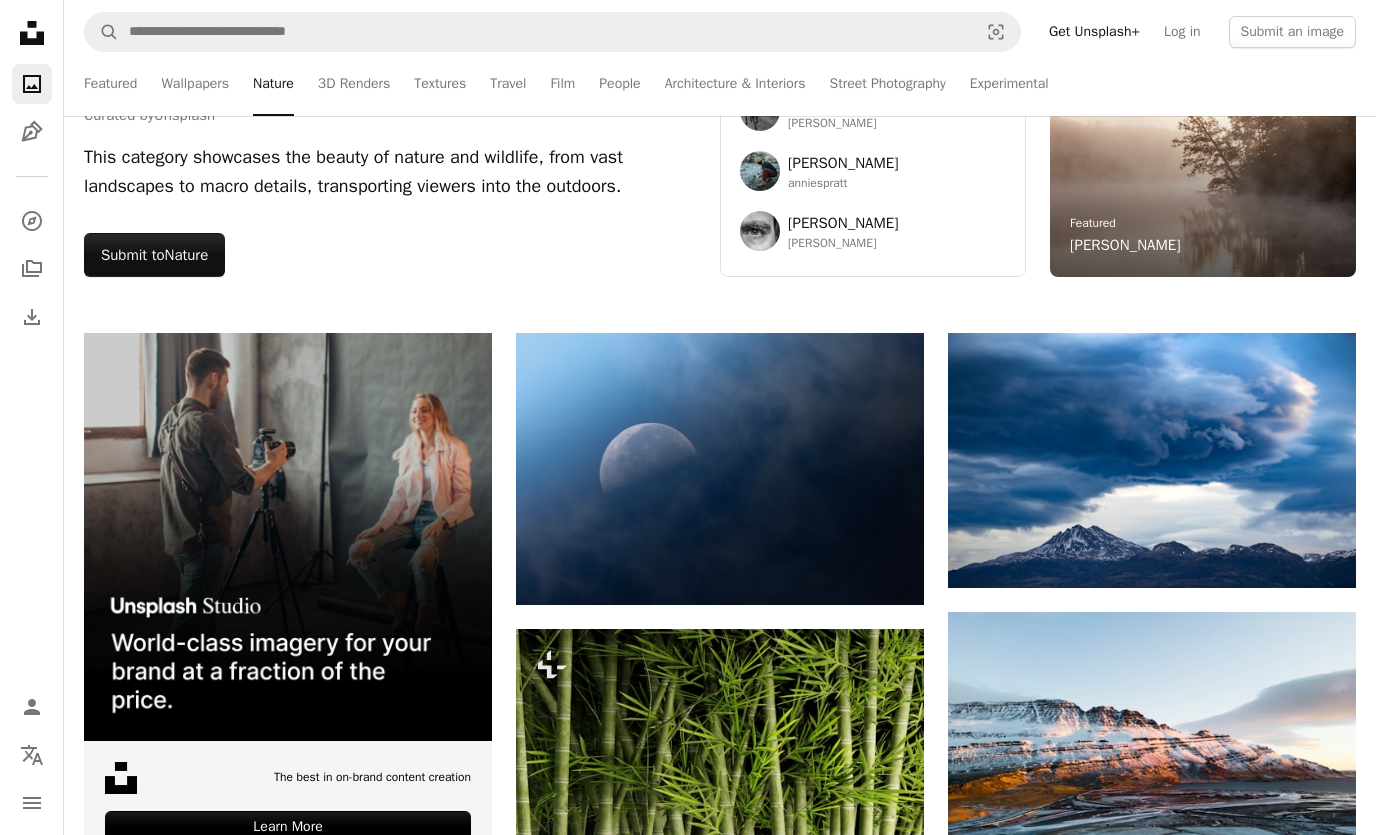 click at bounding box center (1152, 460) 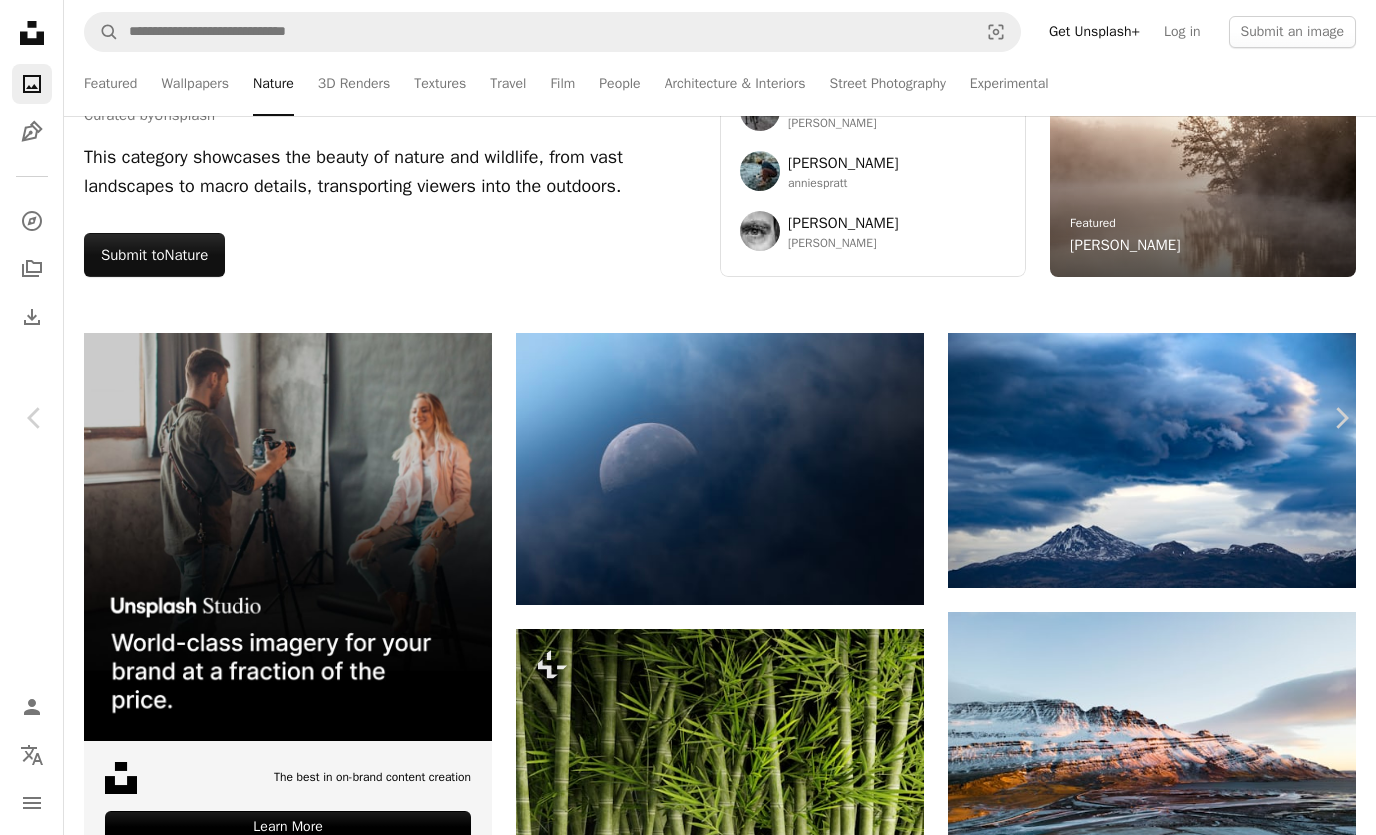 click on "Chevron right" at bounding box center [1341, 418] 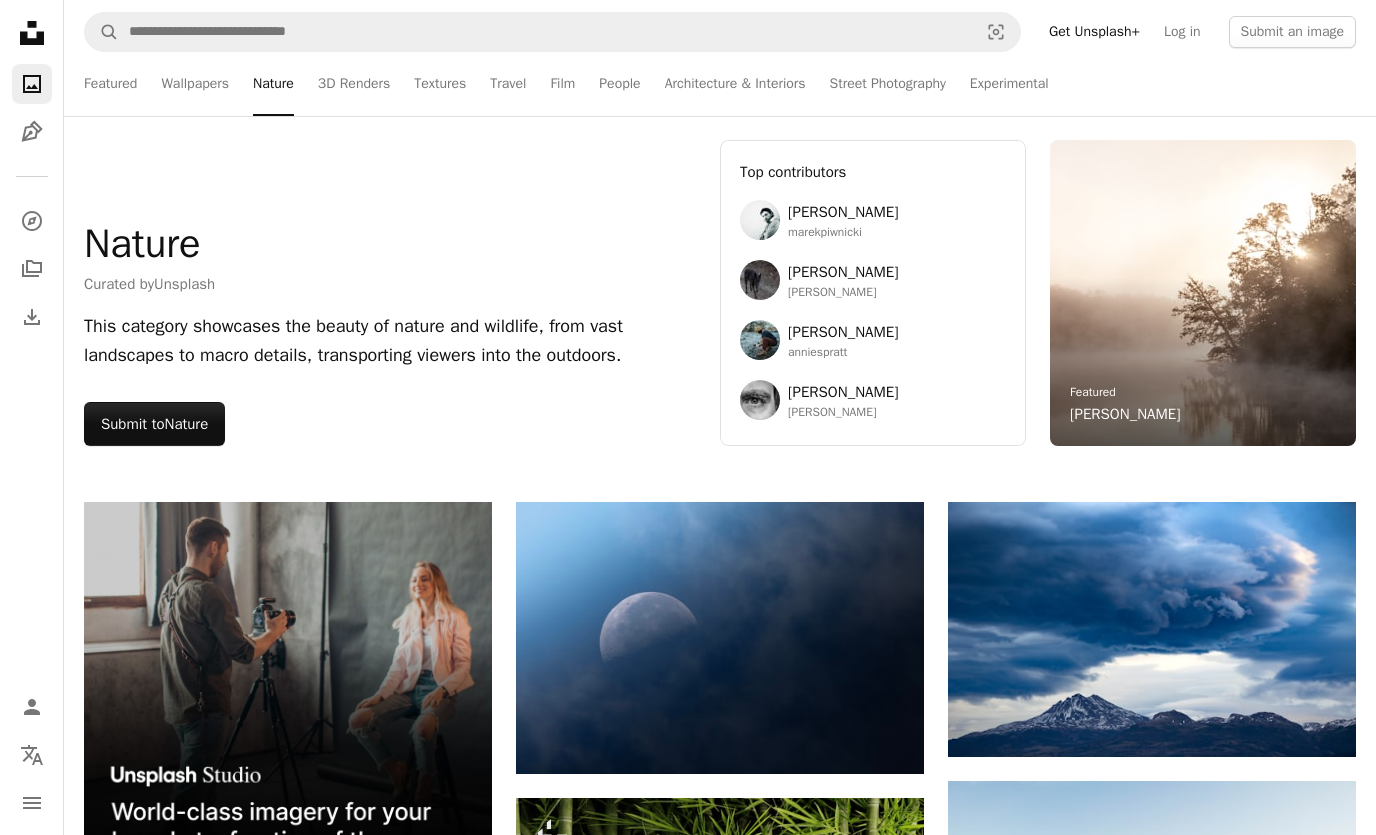 scroll, scrollTop: 0, scrollLeft: 0, axis: both 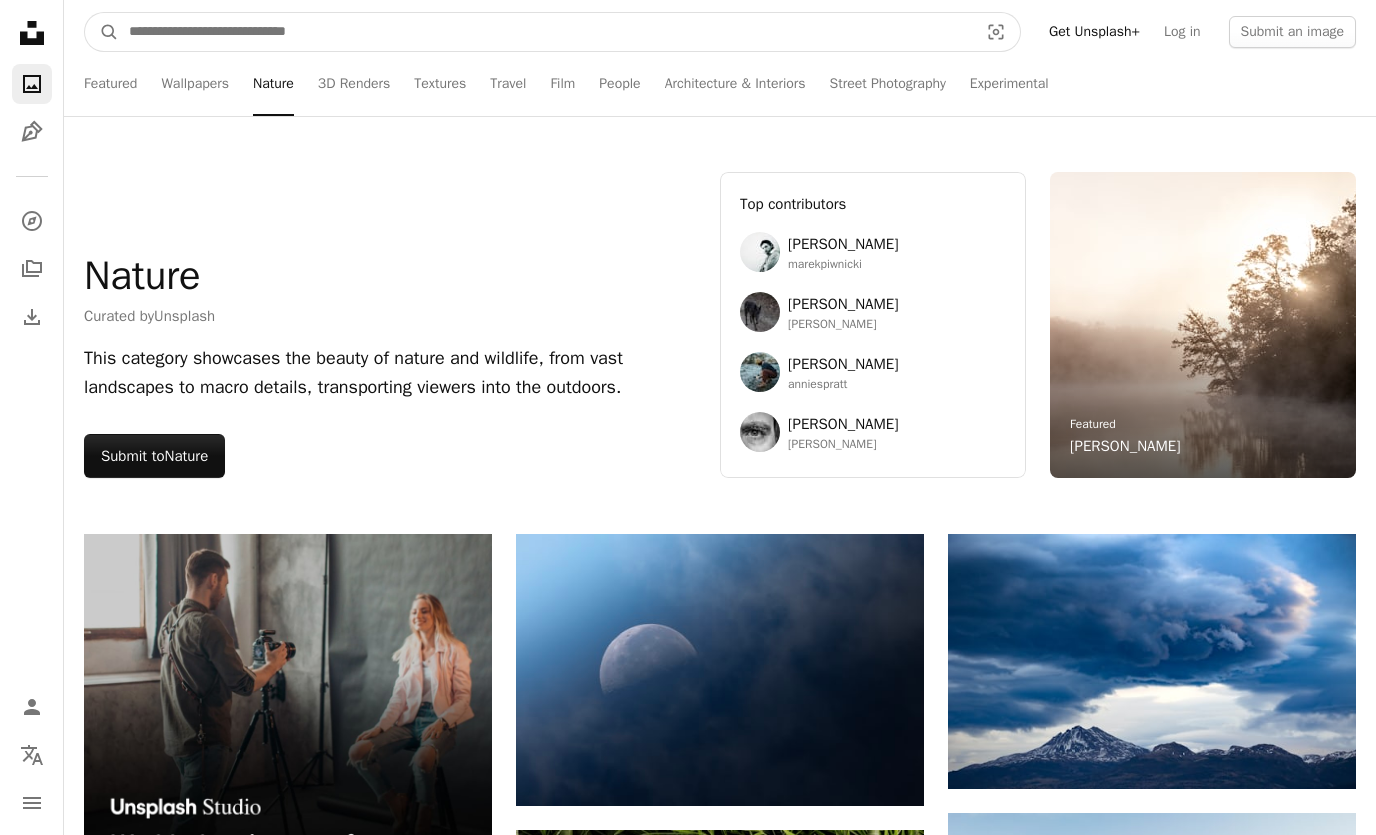 click at bounding box center (545, 32) 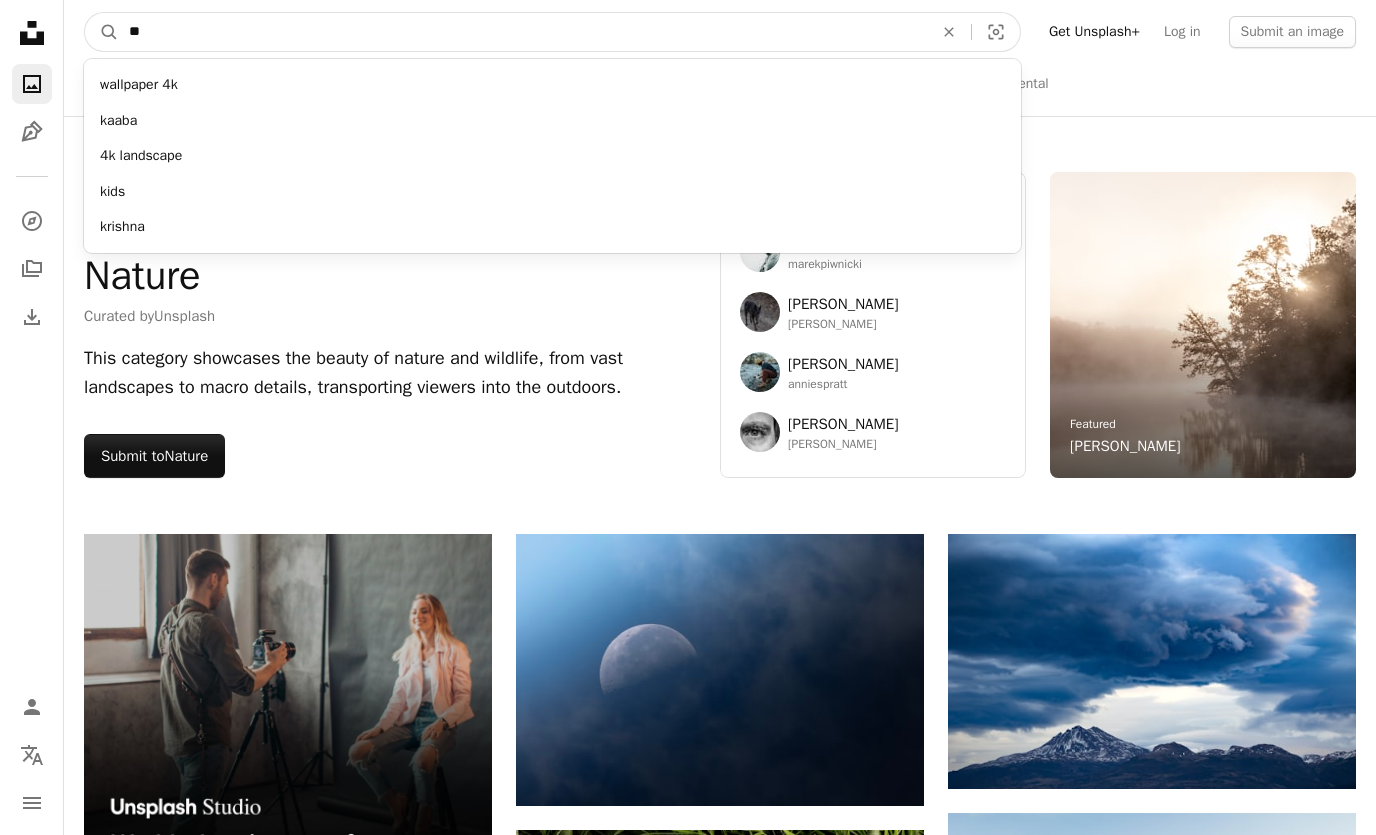 type on "**" 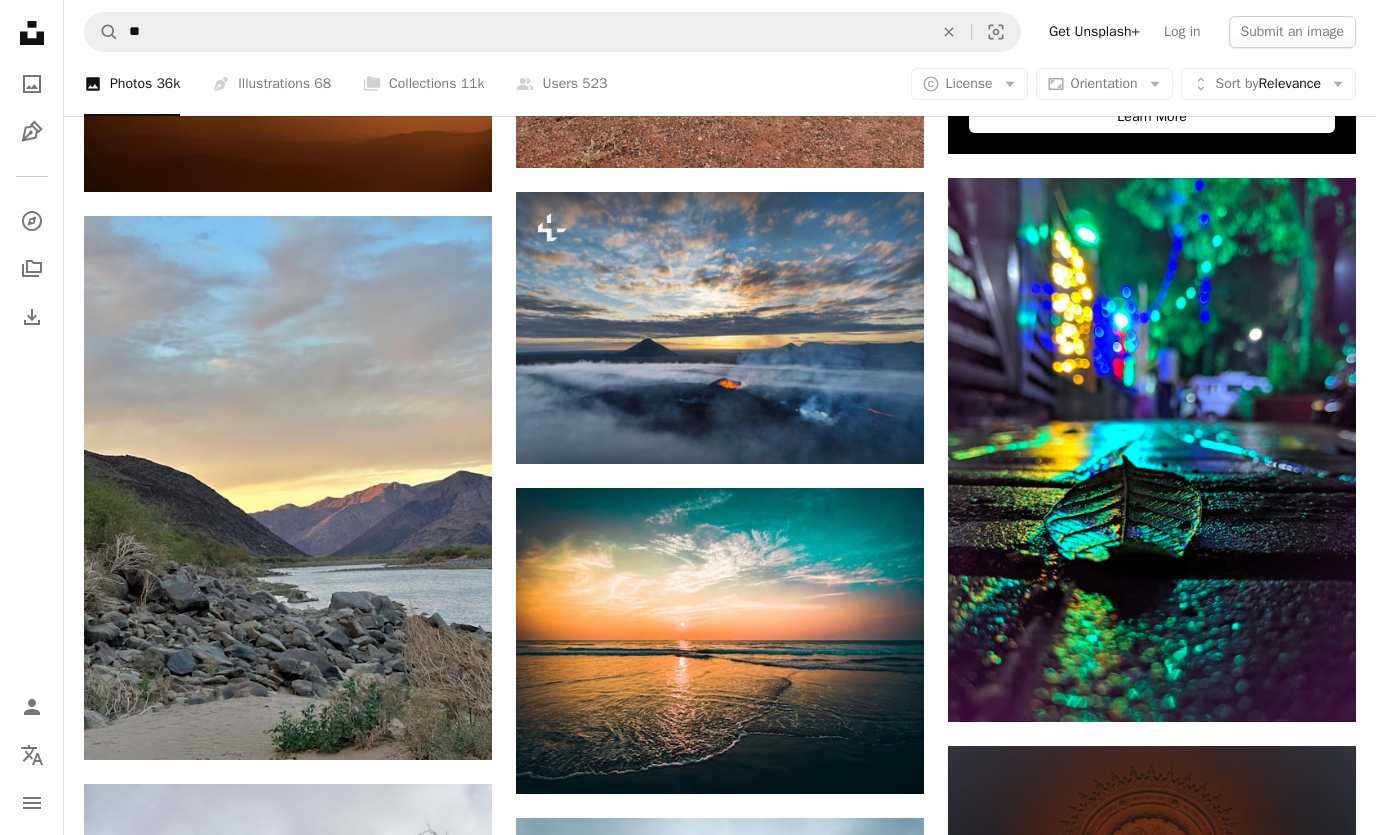 scroll, scrollTop: 888, scrollLeft: 0, axis: vertical 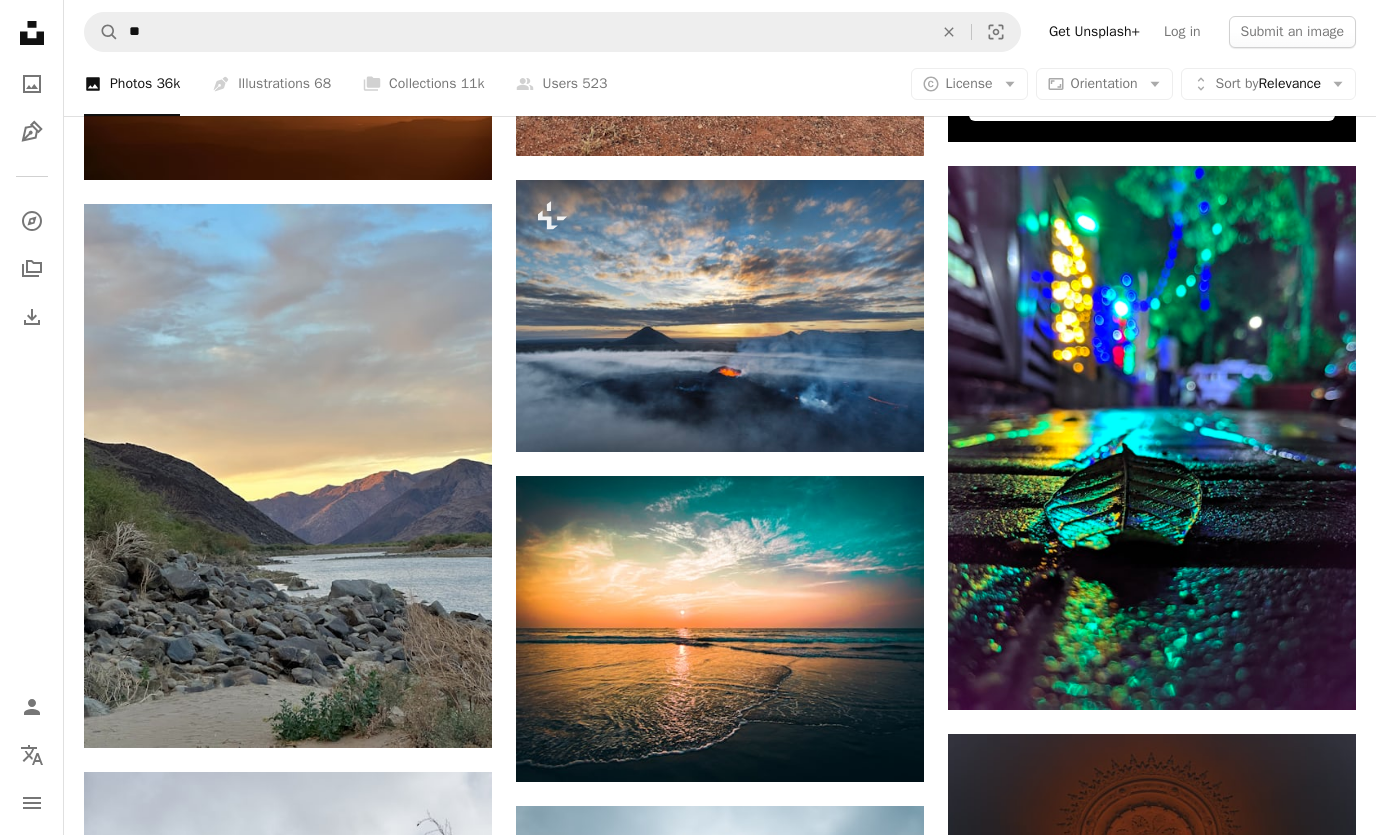 click at bounding box center [720, 316] 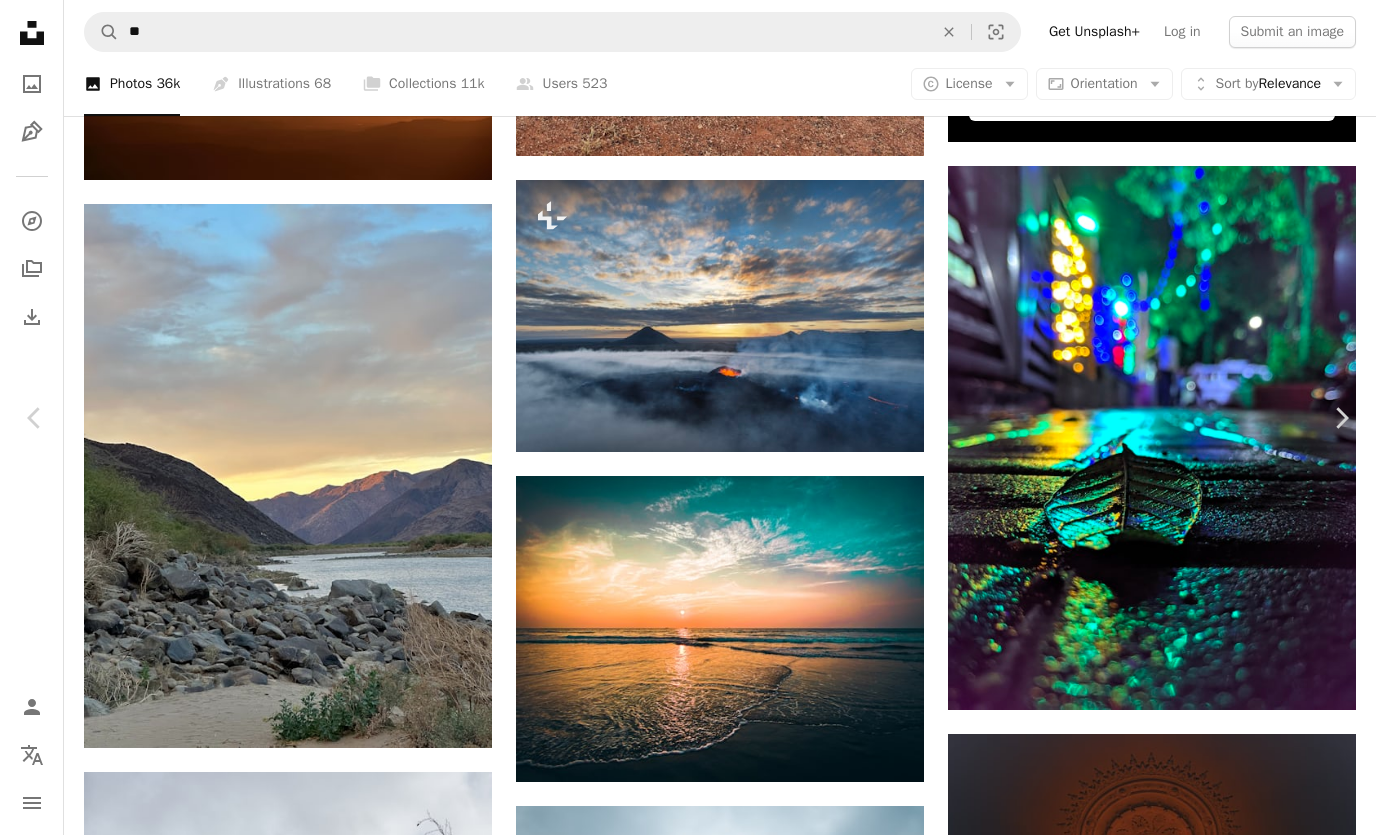 click on "An X shape Chevron left Chevron right [PERSON_NAME] For  Unsplash+ A heart A plus sign A lock Download Zoom in A forward-right arrow Share More Actions A map marker Fagradalsfjall, [GEOGRAPHIC_DATA] Calendar outlined Published on  [DATE] Camera Canon, EOS R5 Safety Licensed under the  Unsplash+ License wallpaper sunset sunrise earth cloud fire orange scenery smoke silhouette outdoors horizon volcano lava peak wilderness eruption iceland fagradalsfjall Creative Commons images From this series Plus sign for Unsplash+ Plus sign for Unsplash+ Plus sign for Unsplash+ Plus sign for Unsplash+ Plus sign for Unsplash+ Plus sign for Unsplash+ Plus sign for Unsplash+ Plus sign for Unsplash+ Plus sign for Unsplash+ Plus sign for Unsplash+ Related images Plus sign for Unsplash+ A heart A plus sign [PERSON_NAME] For  Unsplash+ A lock Download Plus sign for Unsplash+ A heart A plus sign [PERSON_NAME] For  Unsplash+ A lock Download Plus sign for Unsplash+ A heart A plus sign [PERSON_NAME] For  Unsplash+ A lock Download A heart" at bounding box center [688, 3906] 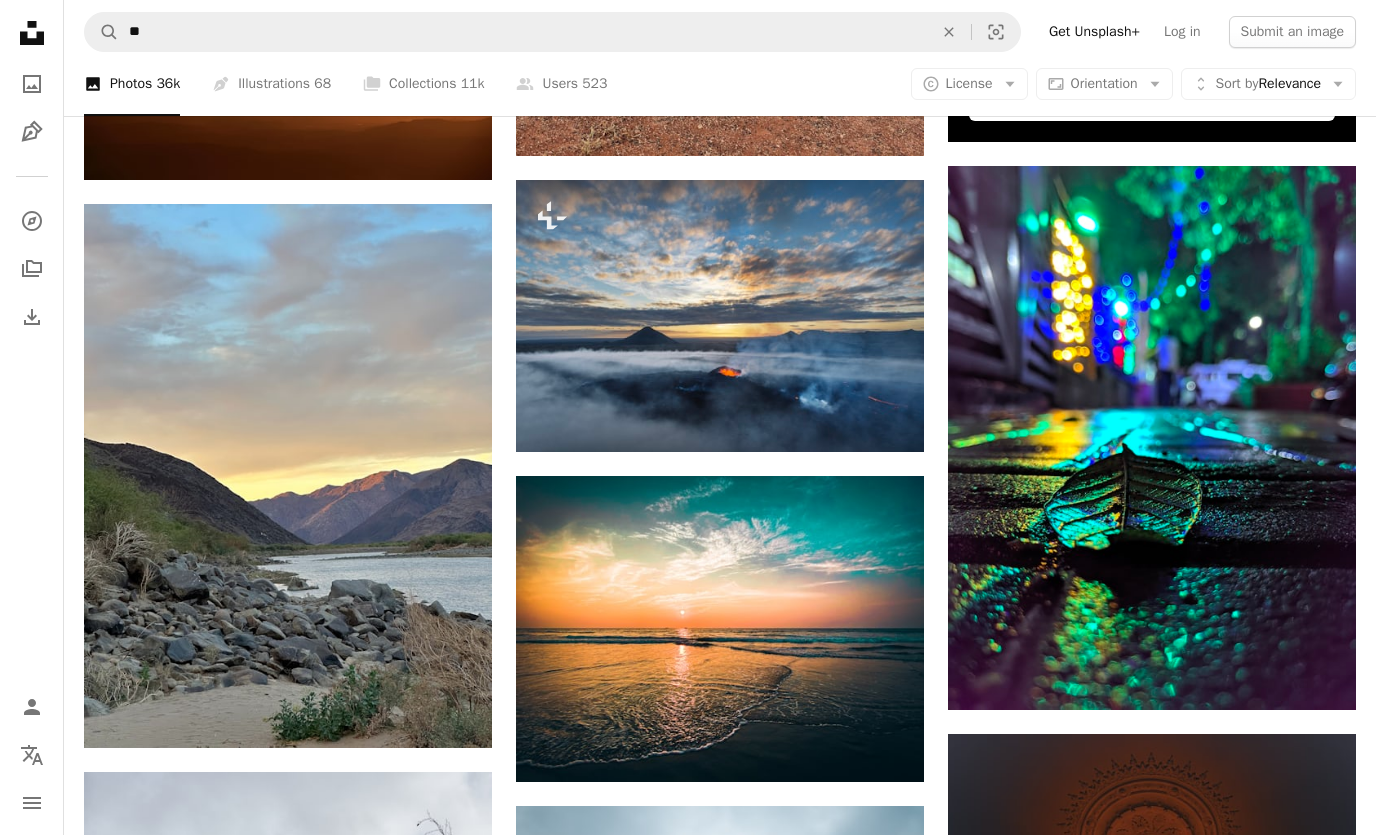 click at bounding box center (720, 629) 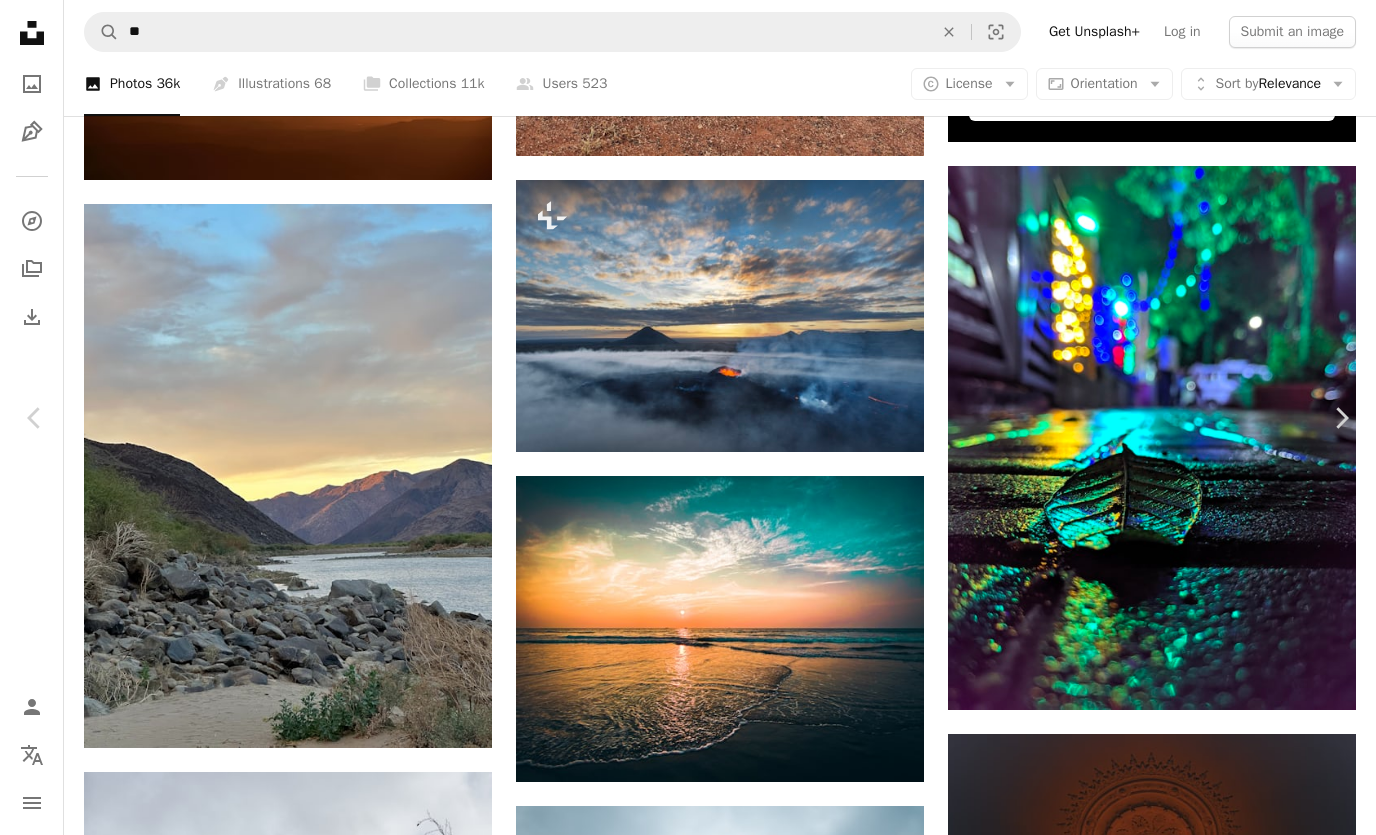 click 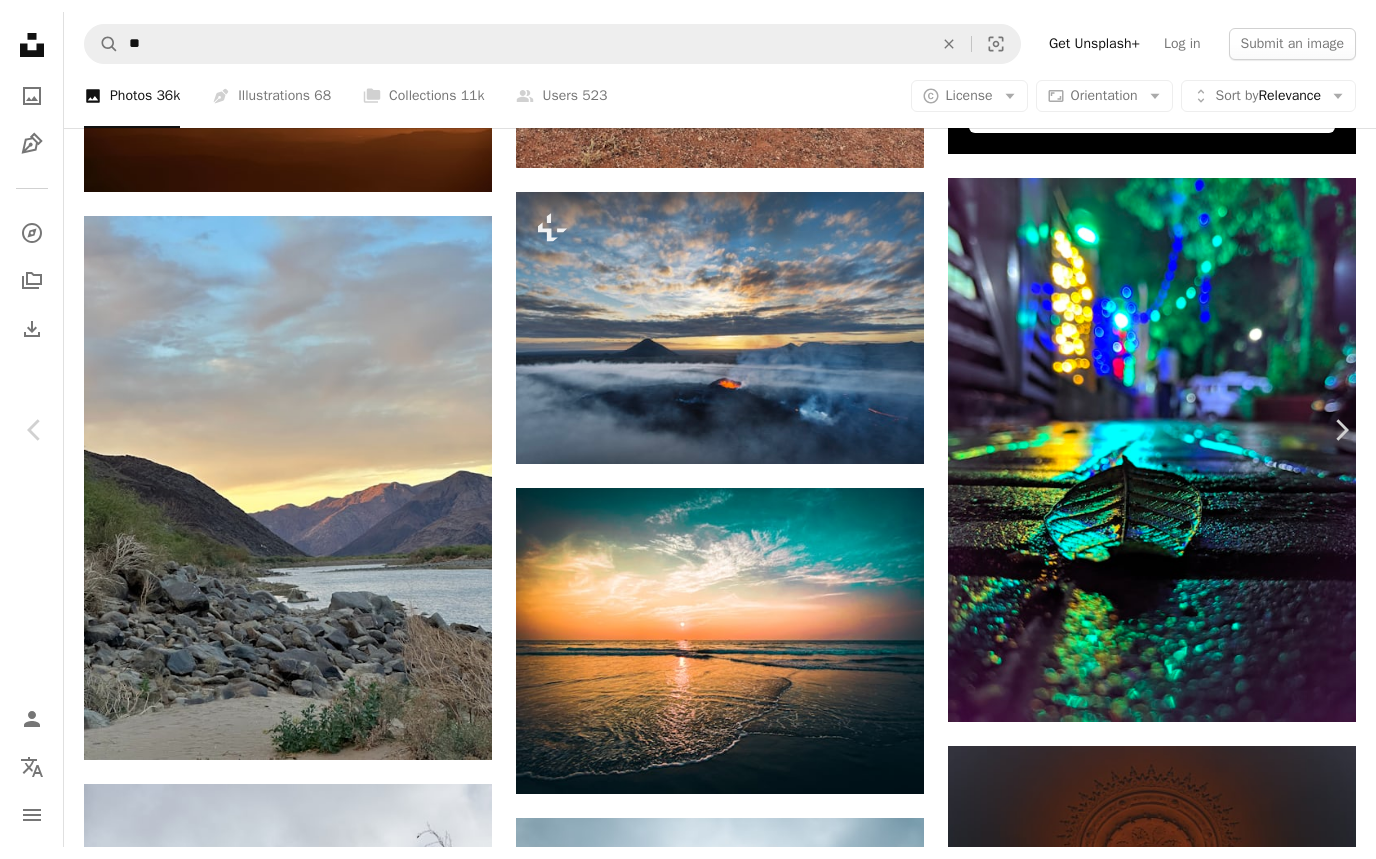 scroll, scrollTop: 952, scrollLeft: 0, axis: vertical 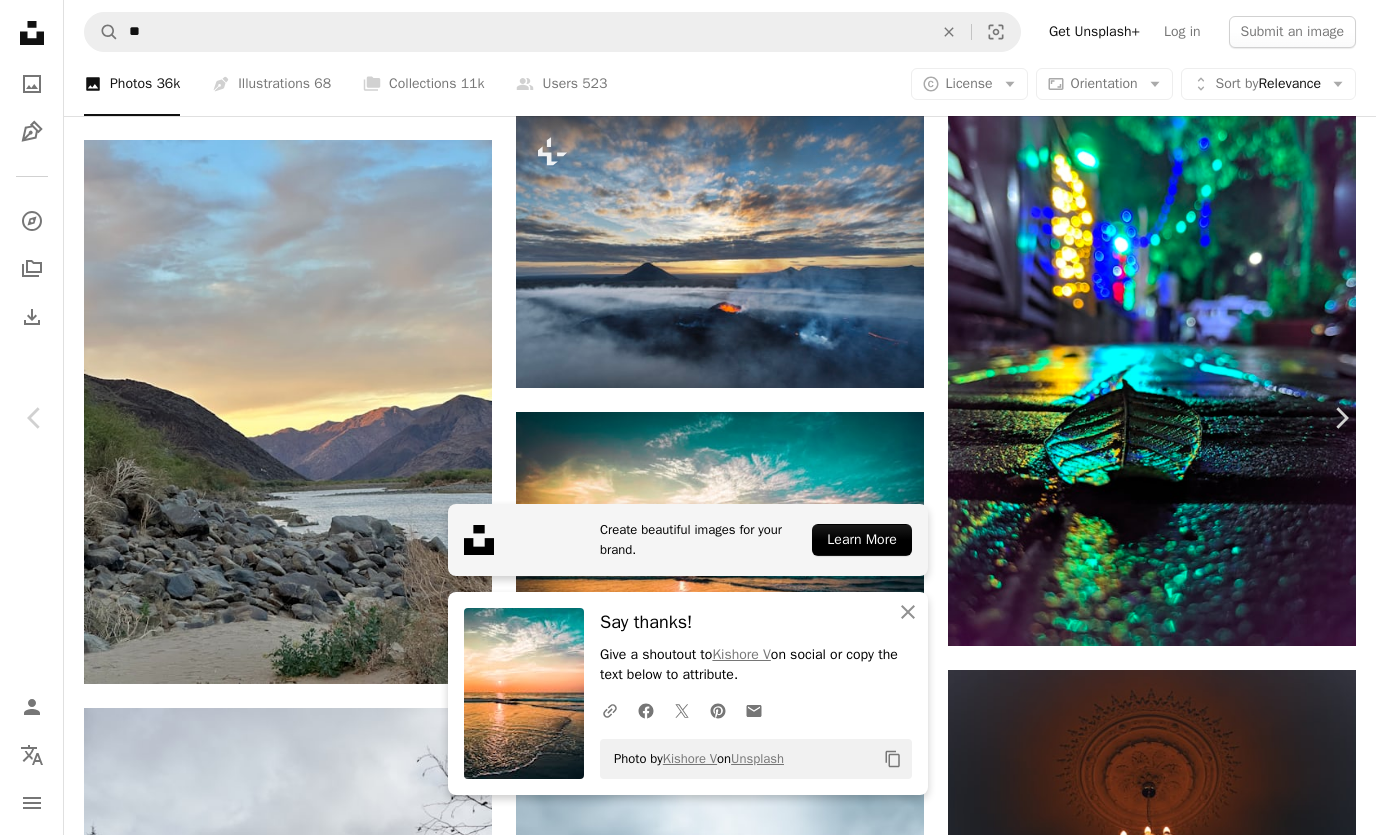 click on "Chevron right" at bounding box center [1341, 418] 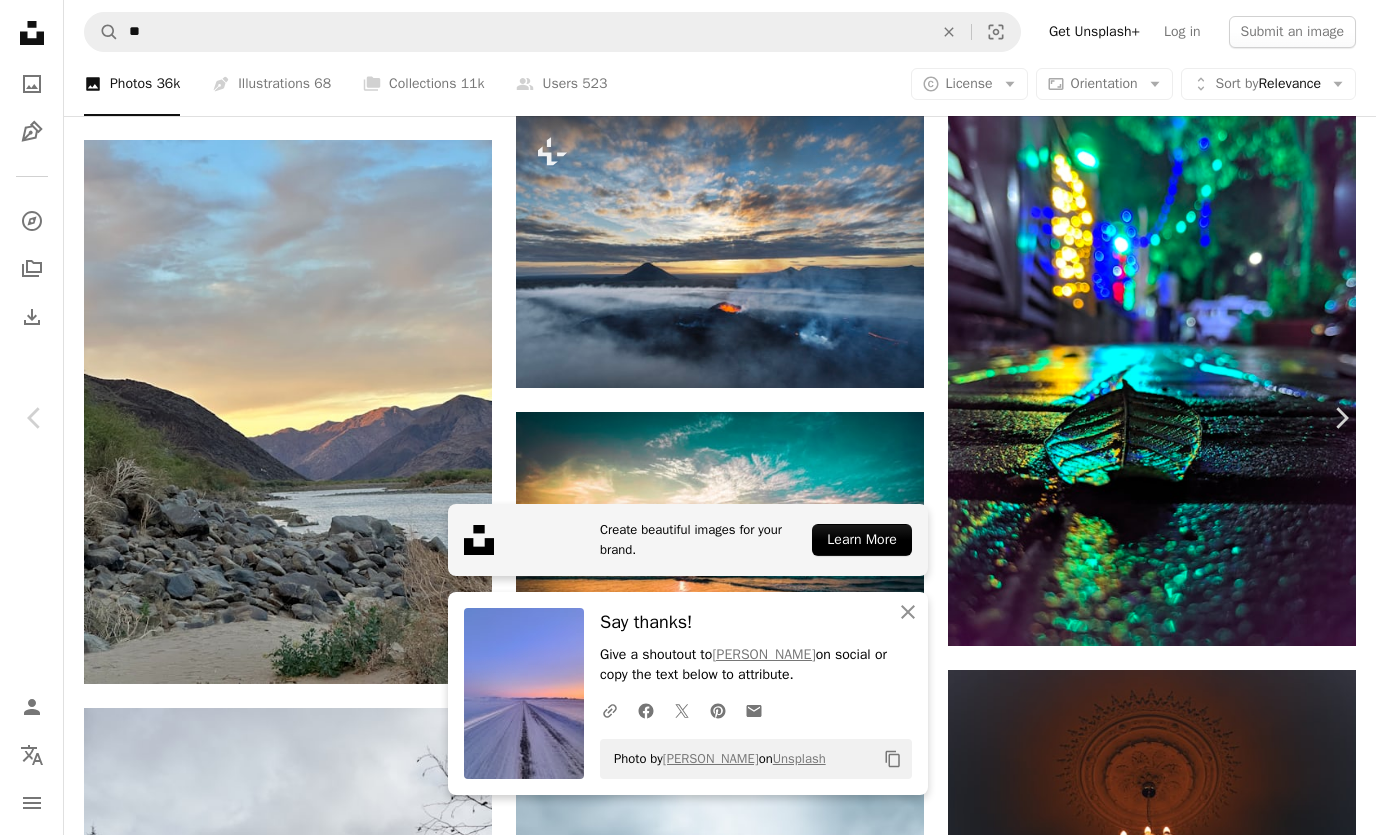 click on "Chevron right" 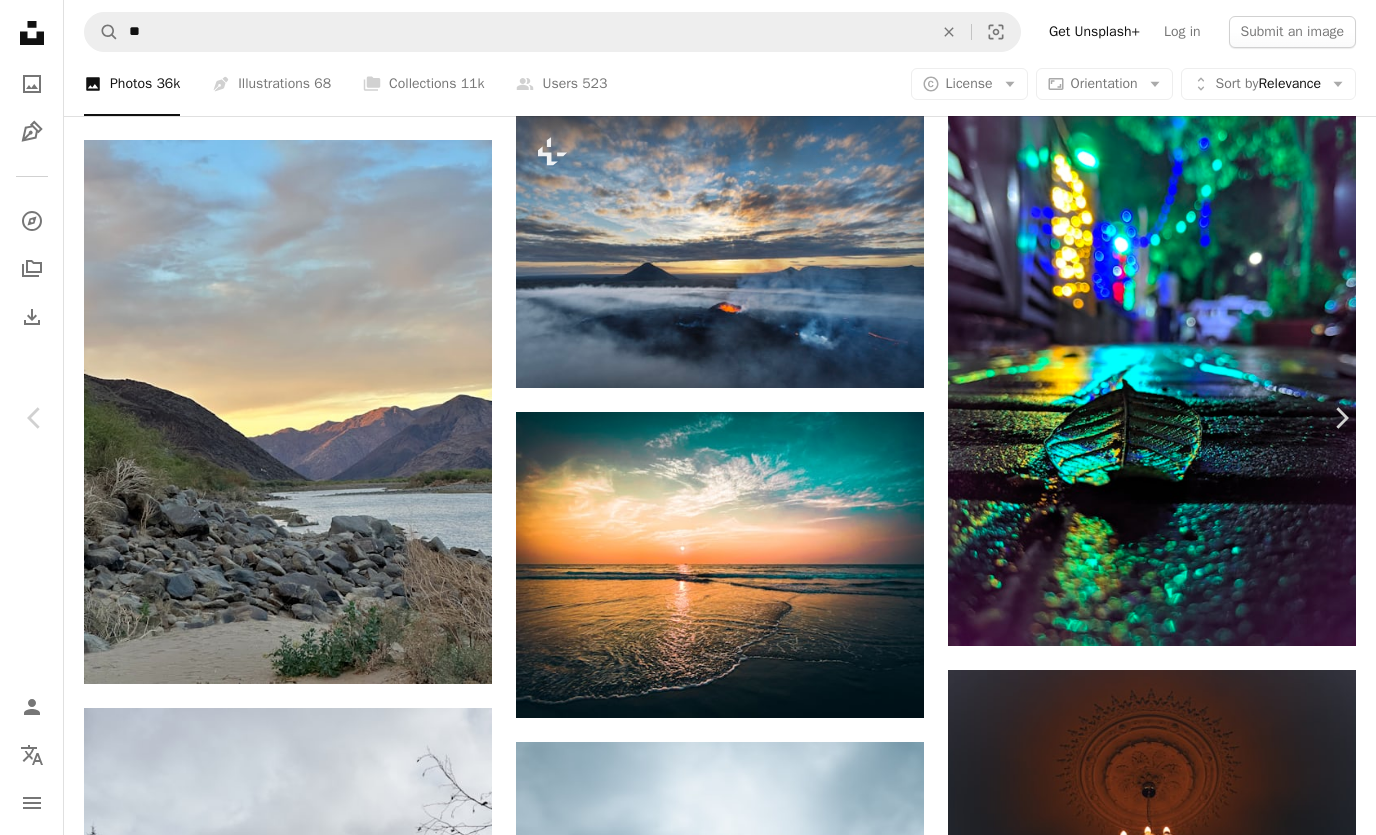click on "Chevron right" 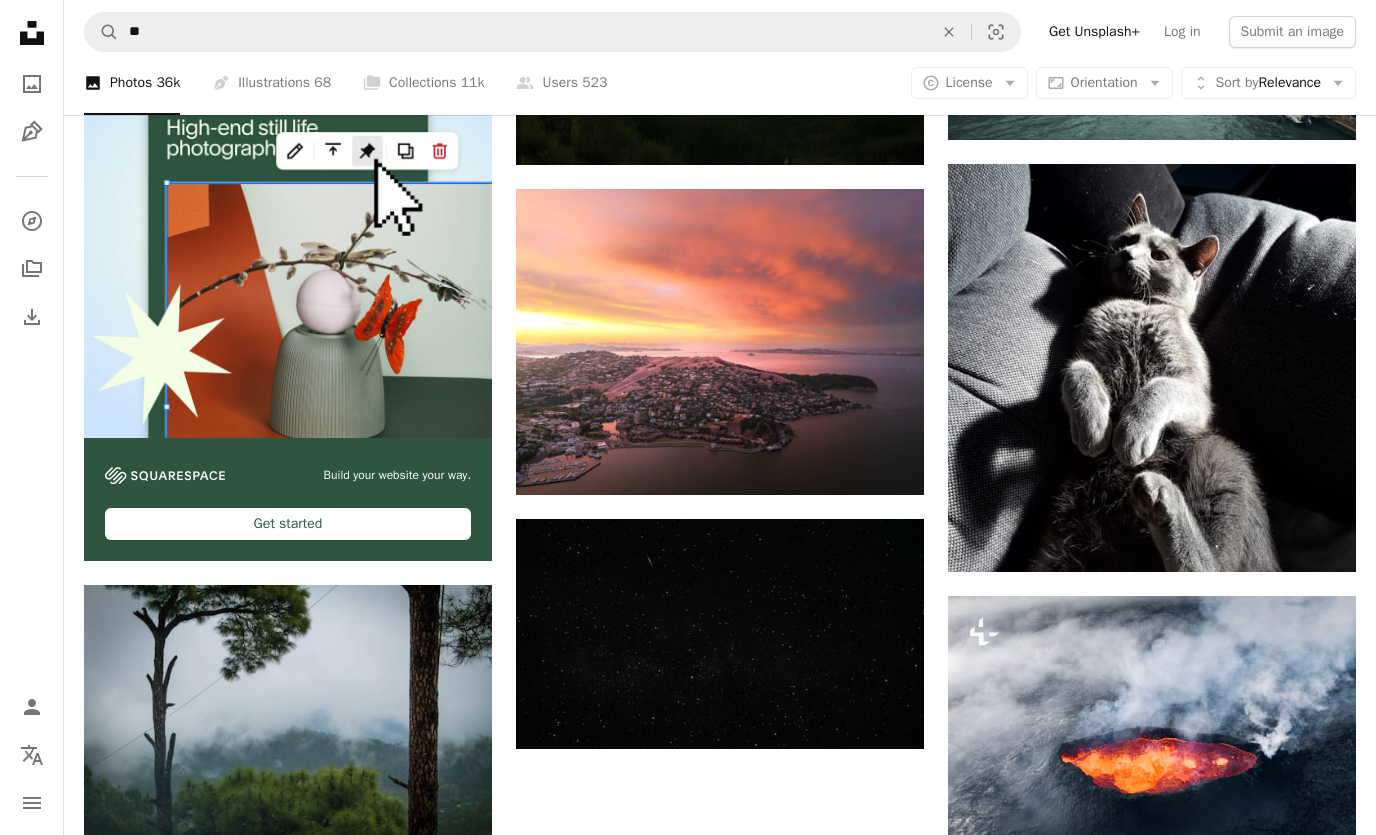 scroll, scrollTop: 4452, scrollLeft: 0, axis: vertical 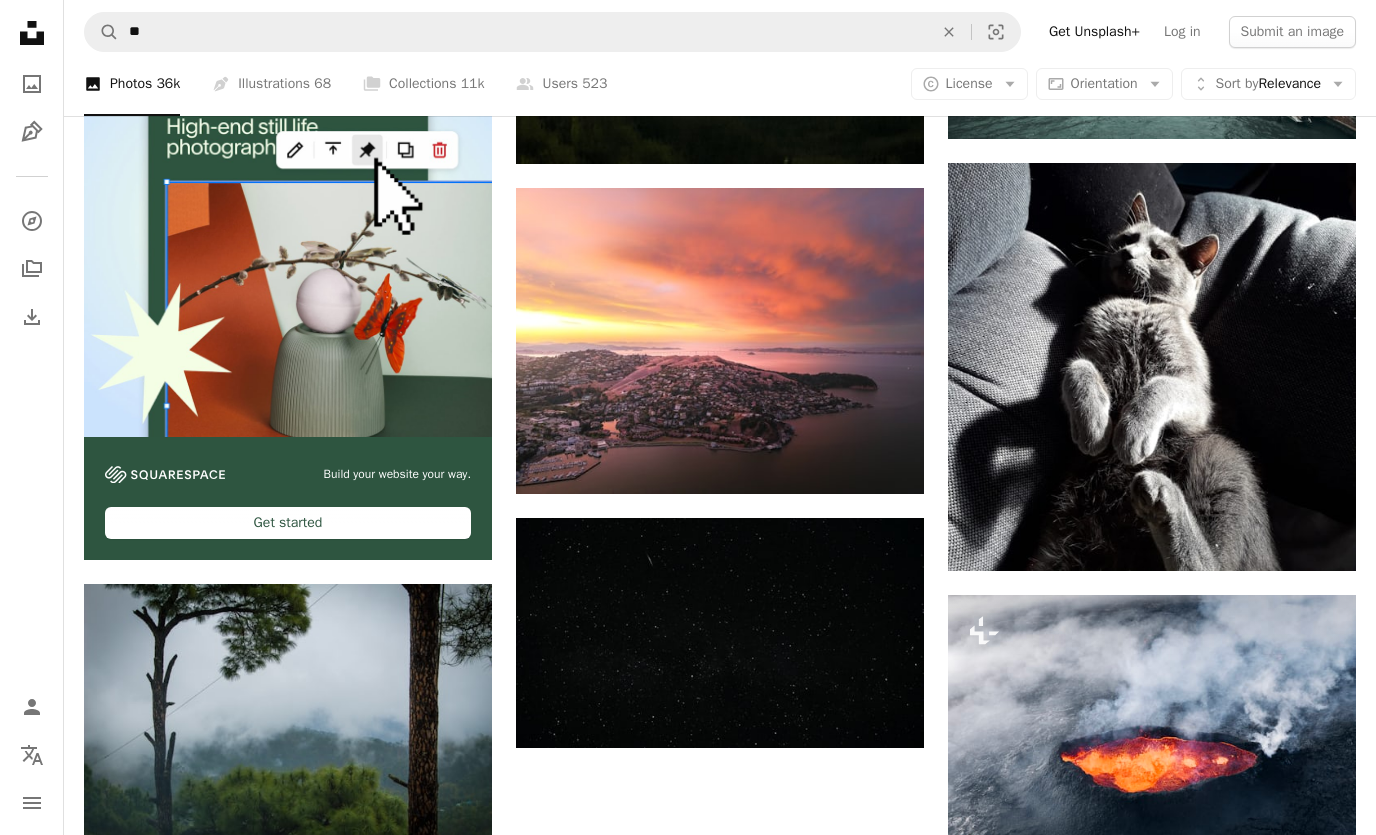 click at bounding box center [720, 632] 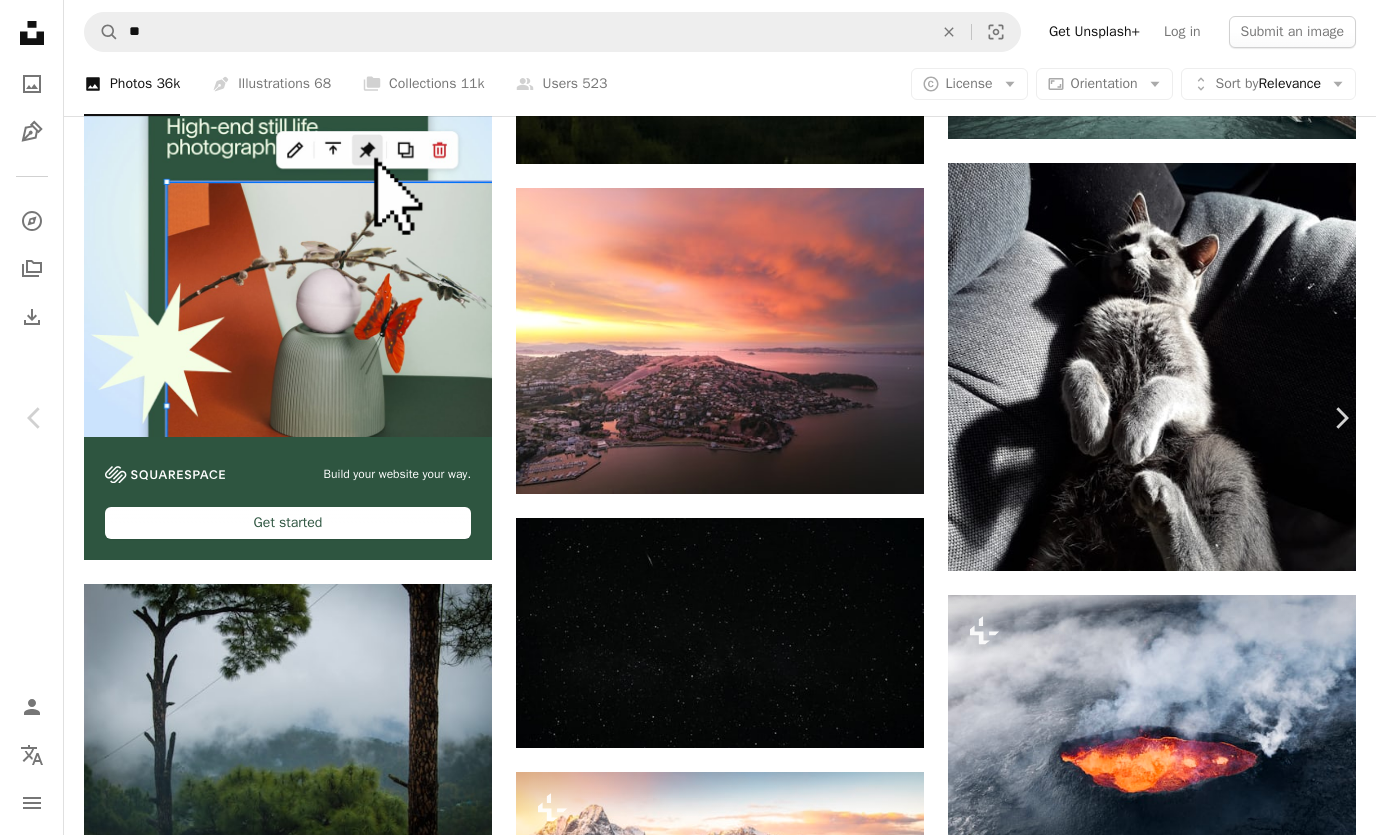 click on "Chevron down" 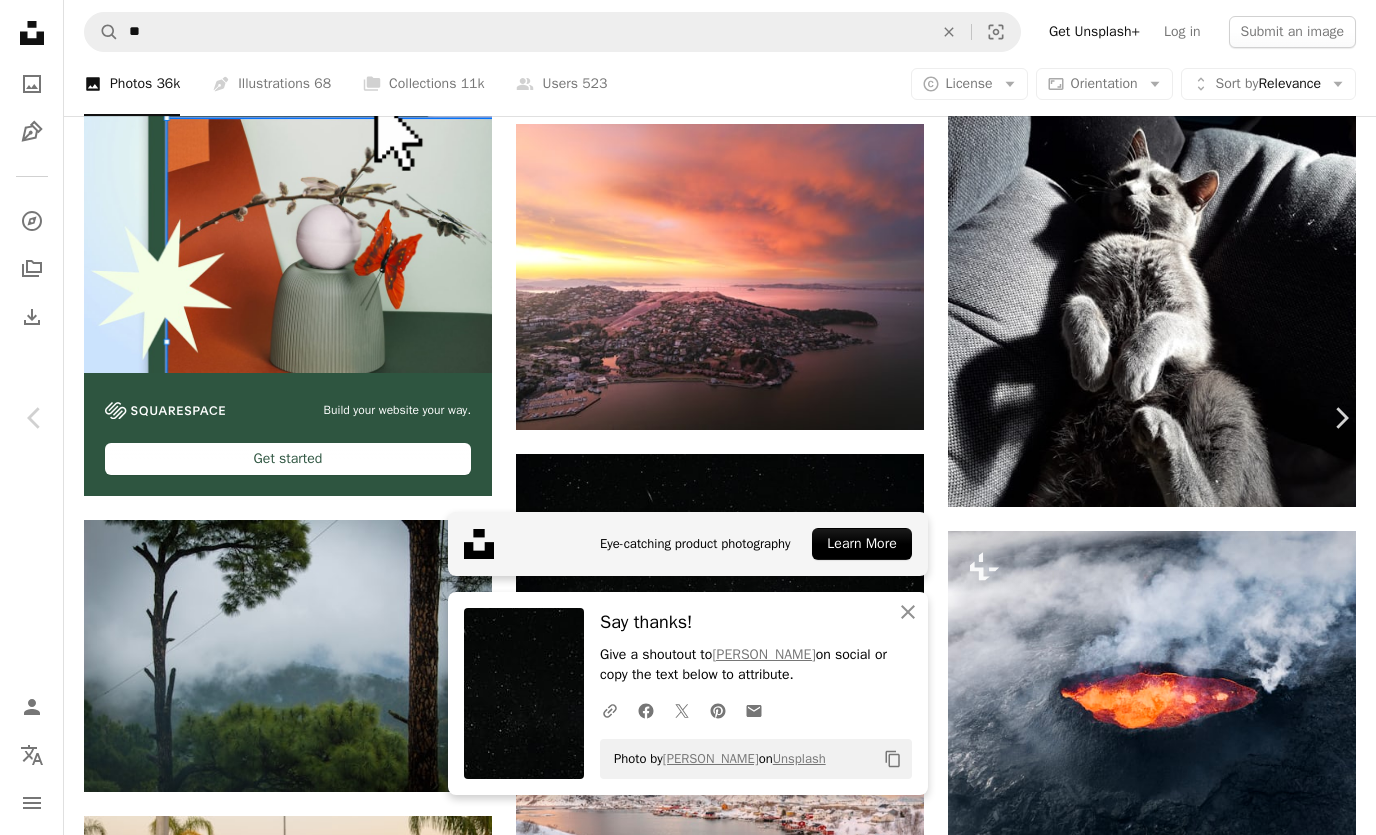 click on "An X shape Chevron left Chevron right Eye-catching product photography Learn More An X shape Close Say thanks! Give a shoutout to  [PERSON_NAME]  on social or copy the text below to attribute. A URL sharing icon (chains) Facebook icon X (formerly Twitter) icon Pinterest icon An envelope Photo by  [PERSON_NAME]  on  Unsplash
Copy content [PERSON_NAME] Available for hire A checkmark inside of a circle A heart A plus sign Download free Chevron down Zoom in Views 59,841 Downloads 384 A forward-right arrow Share Info icon Info More Actions A map marker [GEOGRAPHIC_DATA], [GEOGRAPHIC_DATA], [GEOGRAPHIC_DATA] Calendar outlined Published on  [DATE] Camera SONY, ILCE-7M4 Safety Free to use under the  Unsplash License universe world solar system scenery wallpaper astrophotography earth at night stars and sky midnight sky space night canada starry sky outdoors astronomy outer space HD Wallpapers Browse premium related images on iStock  |  Save 20% with code UNSPLASH20 View more on iStock  ↗ Related images A heart A plus sign [PERSON_NAME]" at bounding box center (688, 5772) 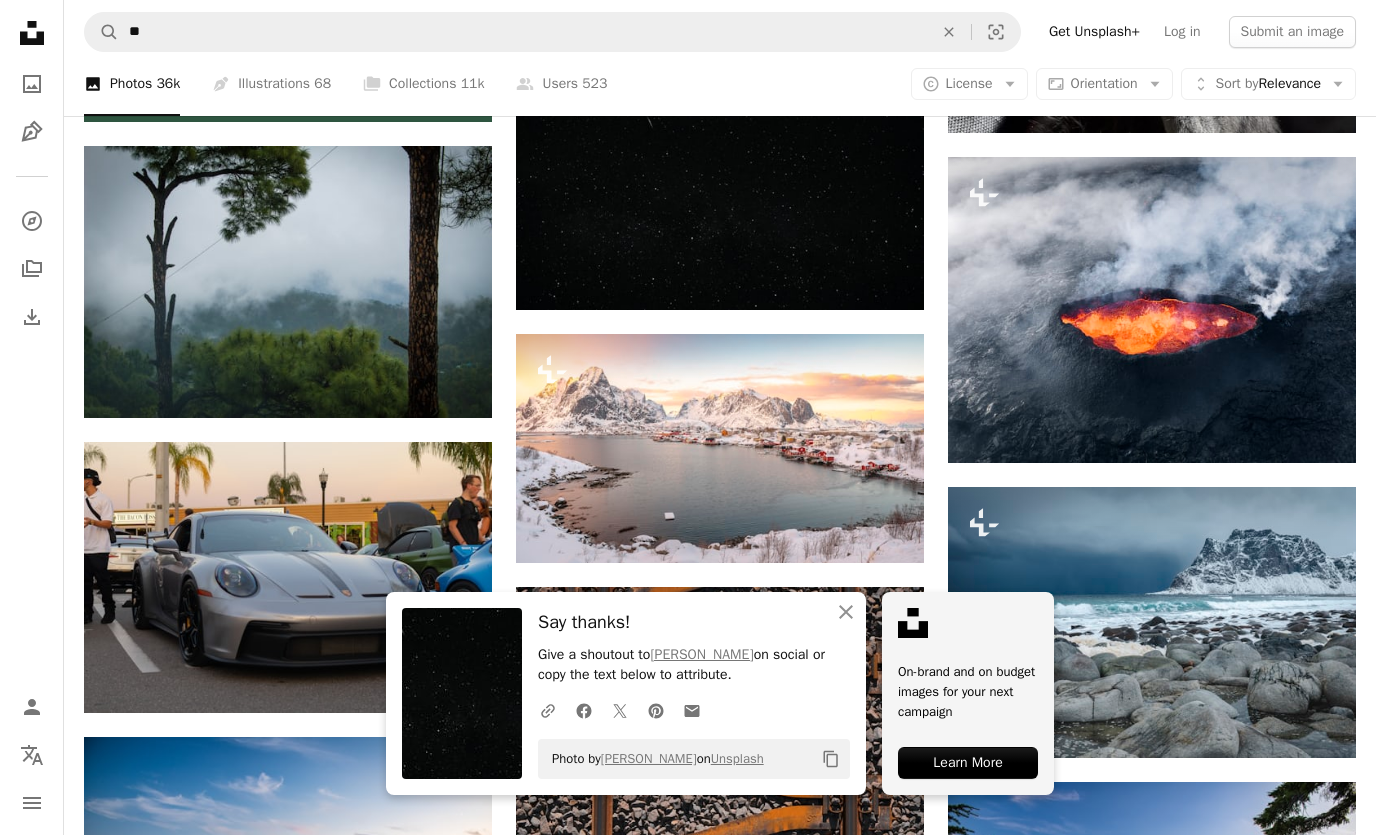 scroll, scrollTop: 4941, scrollLeft: 0, axis: vertical 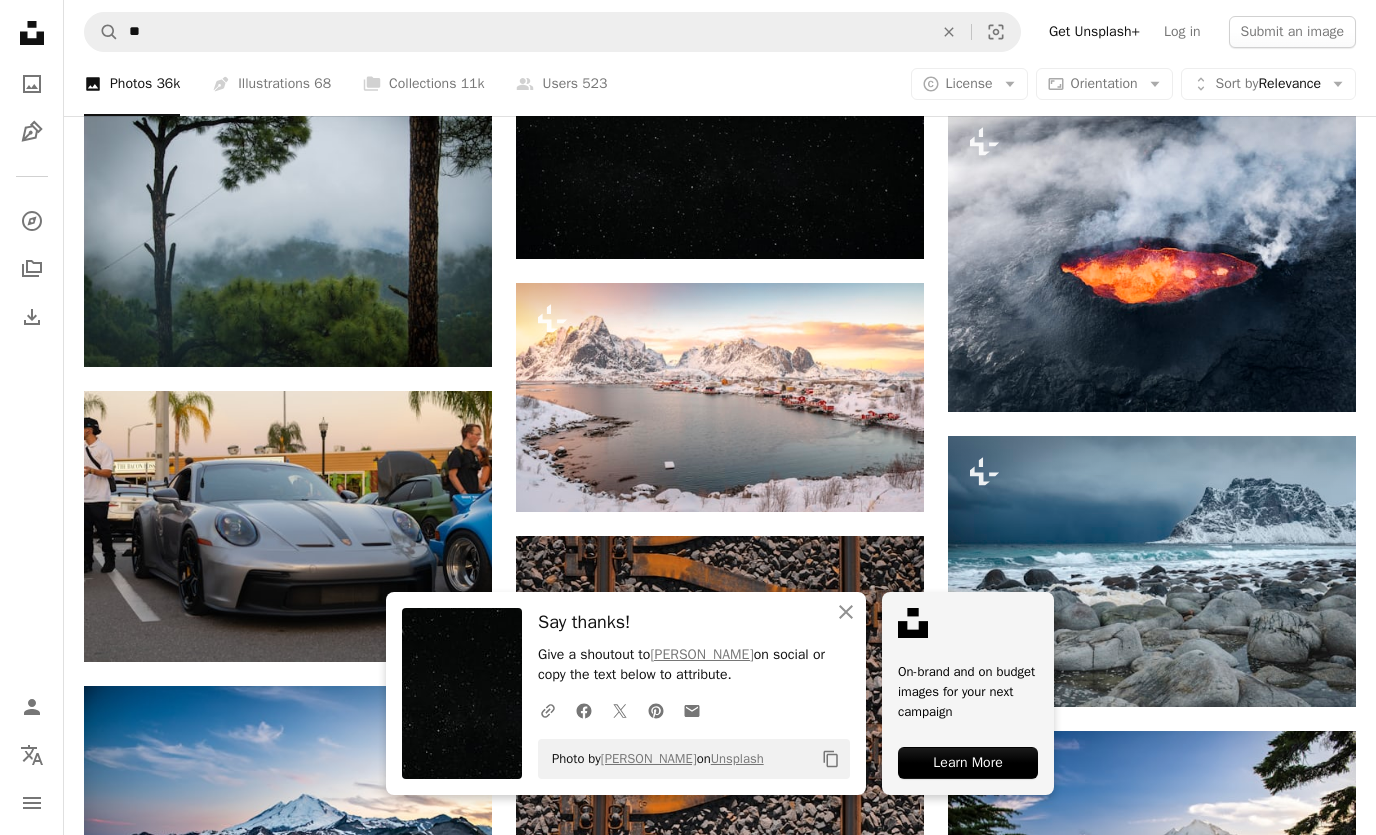 click at bounding box center (1152, 259) 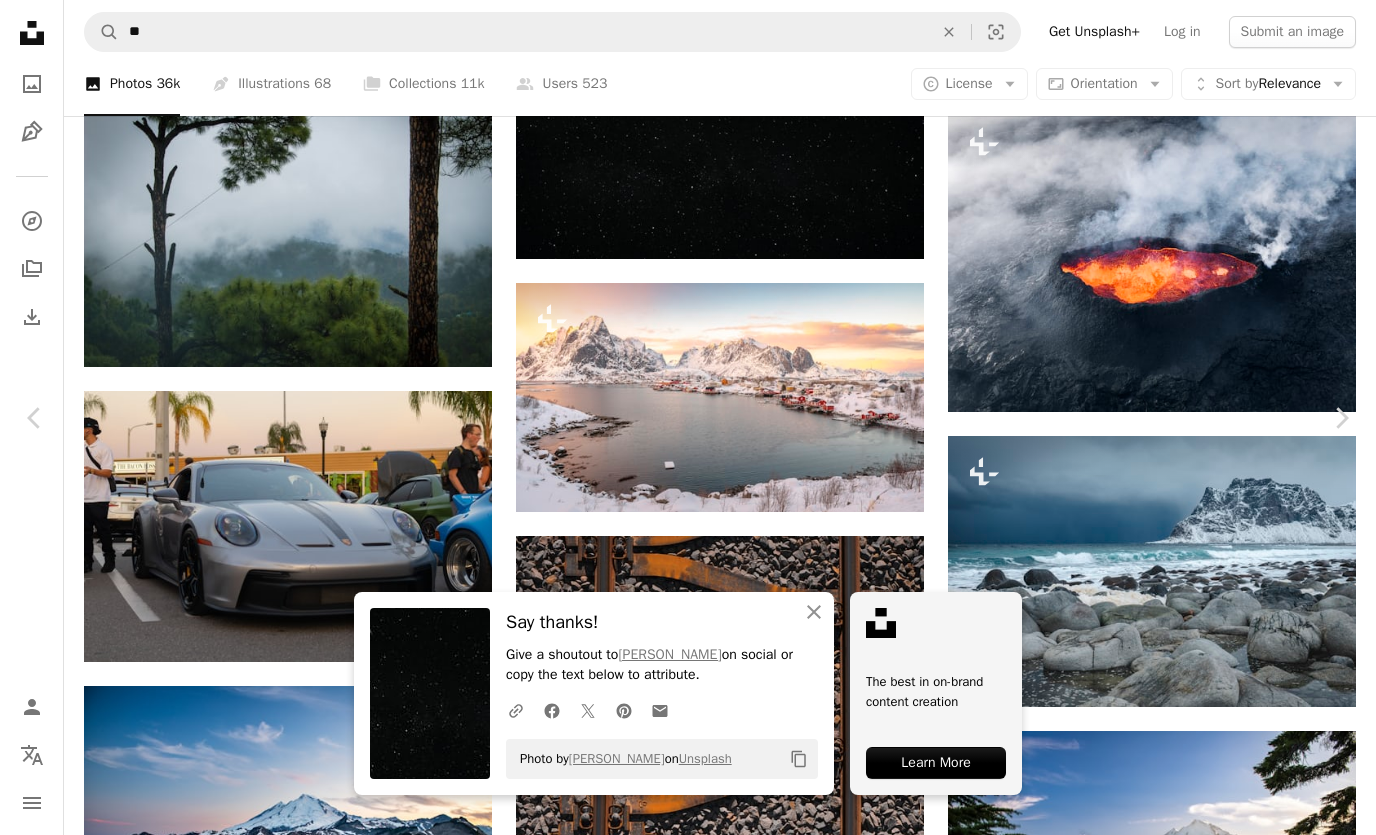 click on "An X shape Chevron left Chevron right An X shape Close Say thanks! Give a shoutout to  [PERSON_NAME]  on social or copy the text below to attribute. A URL sharing icon (chains) Facebook icon X (formerly Twitter) icon Pinterest icon An envelope Photo by  [PERSON_NAME]  on  Unsplash
Copy content The best in on-brand content creation Learn More [PERSON_NAME] For  Unsplash+ A heart A plus sign A lock Download Zoom in A forward-right arrow Share More Actions A map marker Fagradalsfjall, [GEOGRAPHIC_DATA] Calendar outlined Published on  [DATE] Camera Hasselblad, L2D-20c Safety Licensed under the  Unsplash+ License wallpaper sunset sunrise earth cloud fire orange scenery smoke outdoors horizon volcano lava peak wilderness crater eruption iceland fagradalsfjall Backgrounds From this series Plus sign for Unsplash+ Plus sign for Unsplash+ Plus sign for Unsplash+ Plus sign for Unsplash+ Plus sign for Unsplash+ Plus sign for Unsplash+ Plus sign for Unsplash+ Plus sign for Unsplash+ Plus sign for Unsplash+ A heart" at bounding box center (688, 5346) 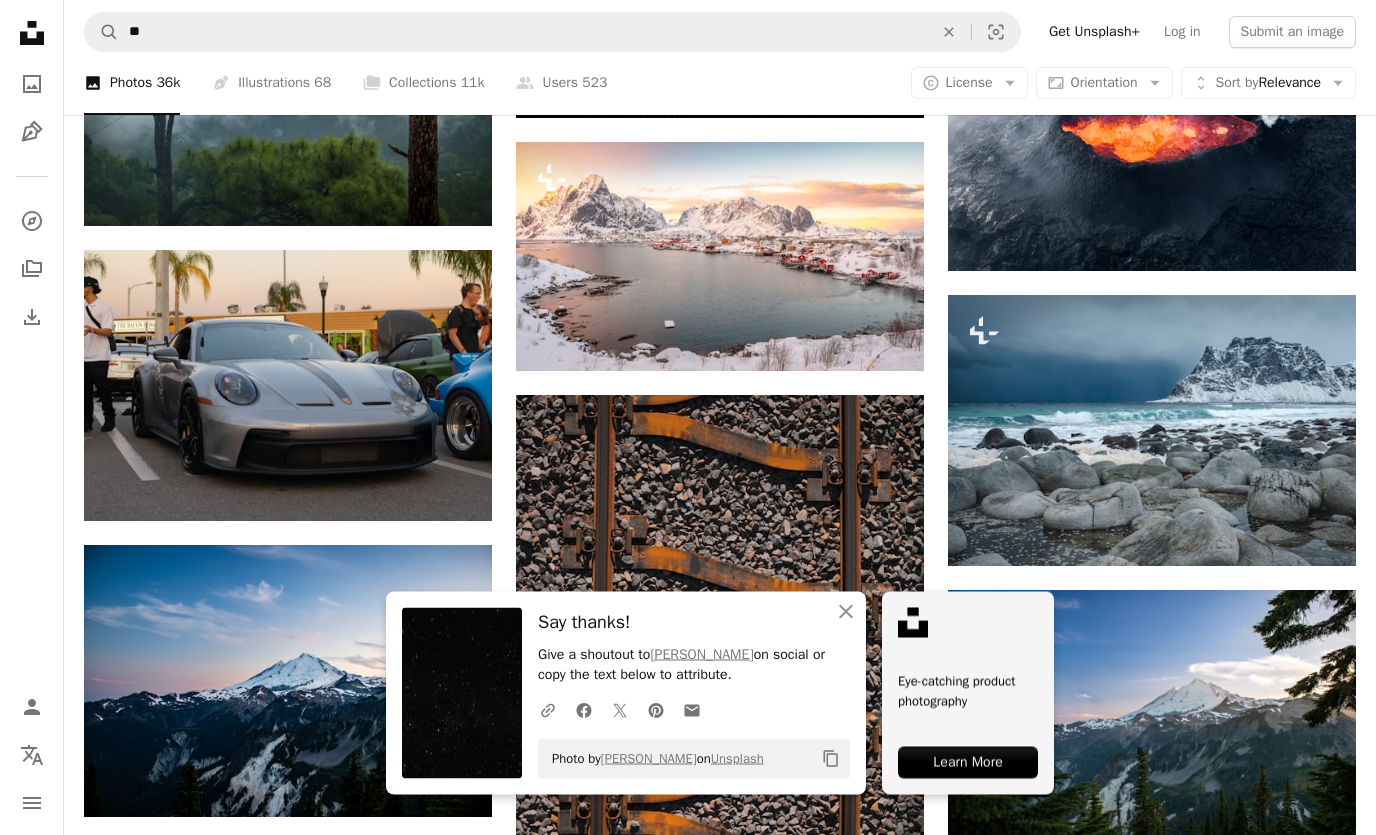 scroll, scrollTop: 5317, scrollLeft: 0, axis: vertical 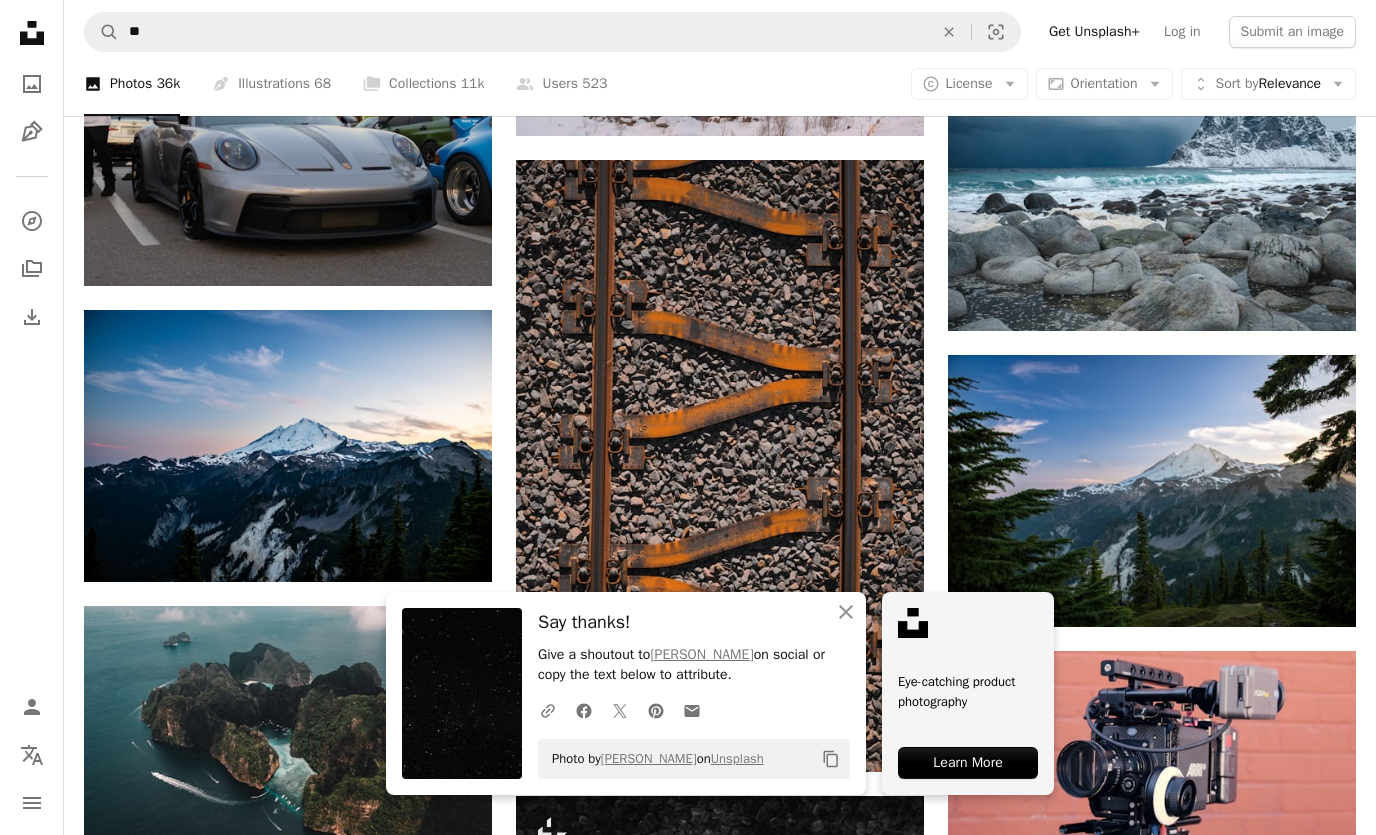 click at bounding box center [1152, 196] 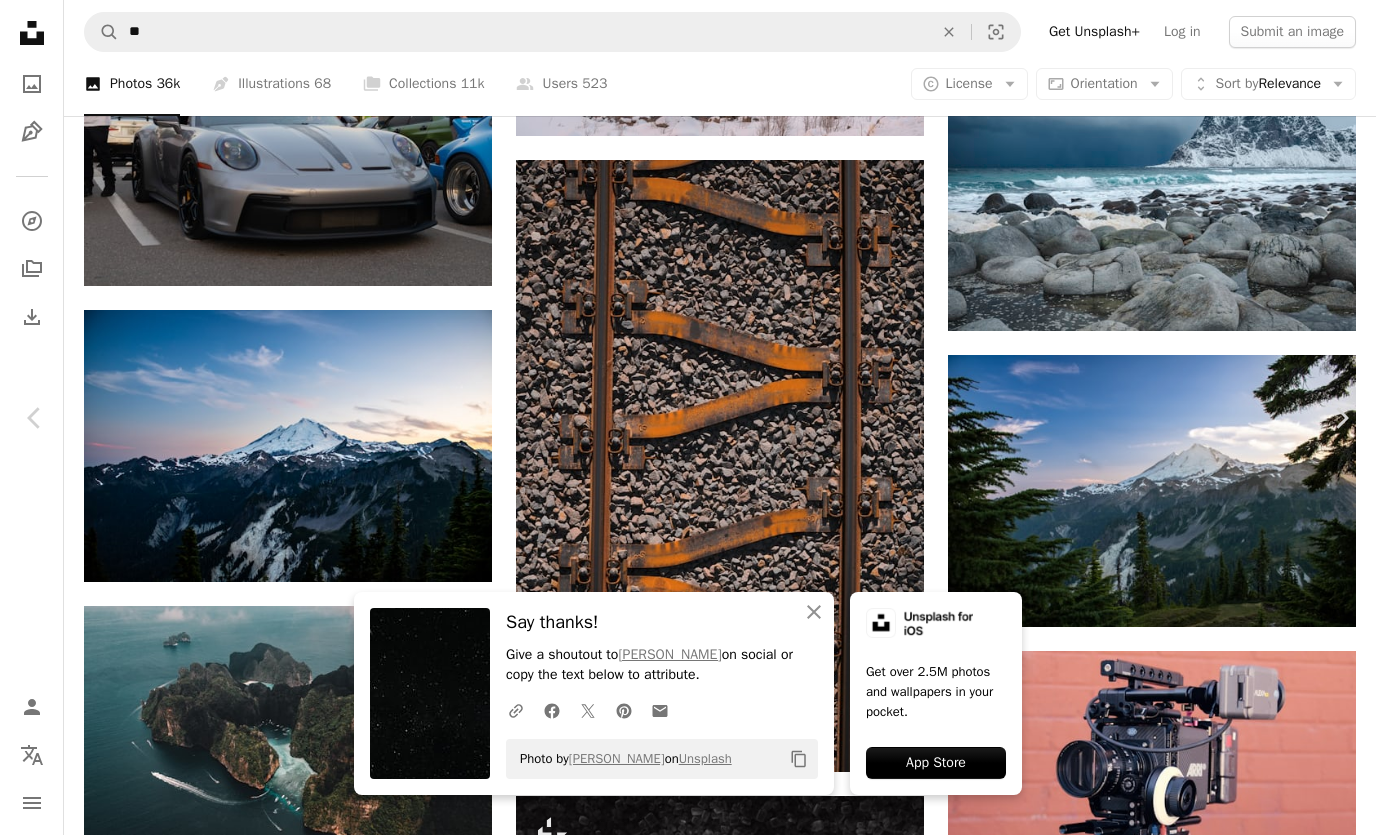 click on "An X shape Chevron left Chevron right An X shape Close Say thanks! Give a shoutout to  [PERSON_NAME]  on social or copy the text below to attribute. A URL sharing icon (chains) Facebook icon X (formerly Twitter) icon Pinterest icon An envelope Photo by  [PERSON_NAME]  on  Unsplash
Copy content Get over 2.5M photos and wallpapers in your pocket. App Store [PERSON_NAME] For  Unsplash+ A heart A plus sign A lock Download Zoom in A forward-right arrow Share More Actions A map marker Uttakleiv strand, Uttakleivveien, [GEOGRAPHIC_DATA], [GEOGRAPHIC_DATA] Calendar outlined Published on  [DATE] Camera SONY, ILCE-6500 Safety Licensed under the  Unsplash+ License 4K Images sea winter snow clouds scenery sand waves norway wallpaper desktop hills rocks wallpaper hd lofoten lofoten islands Free pictures From this series Plus sign for Unsplash+ Plus sign for Unsplash+ Plus sign for Unsplash+ Plus sign for Unsplash+ Plus sign for Unsplash+ Plus sign for Unsplash+ Plus sign for Unsplash+ Plus sign for Unsplash+ Related images For" at bounding box center (688, 4970) 